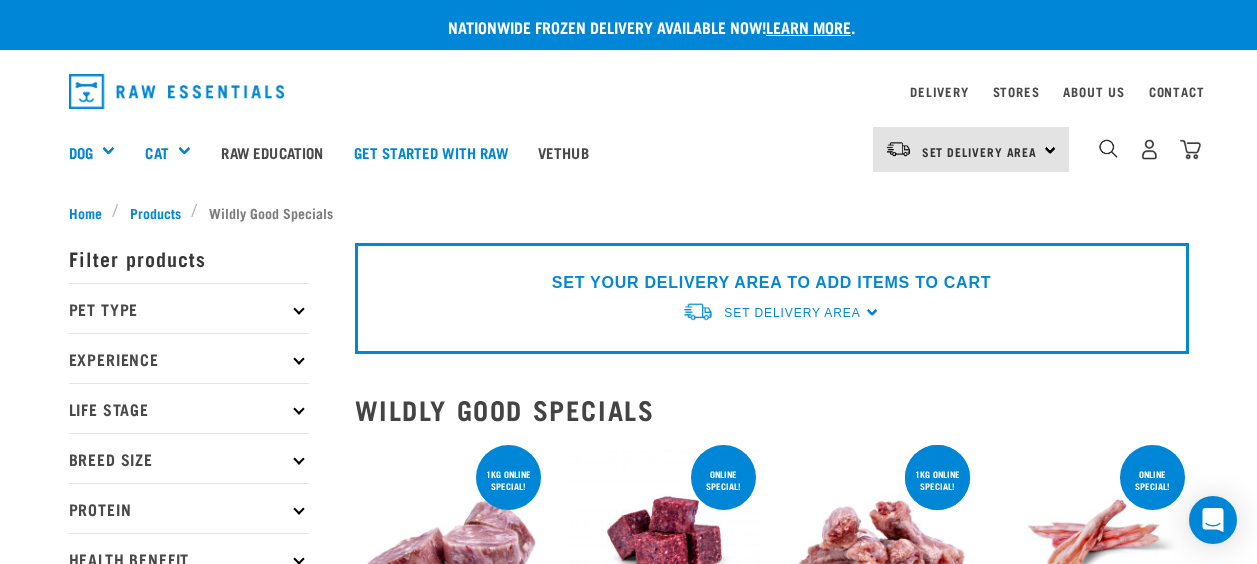 scroll, scrollTop: 0, scrollLeft: 0, axis: both 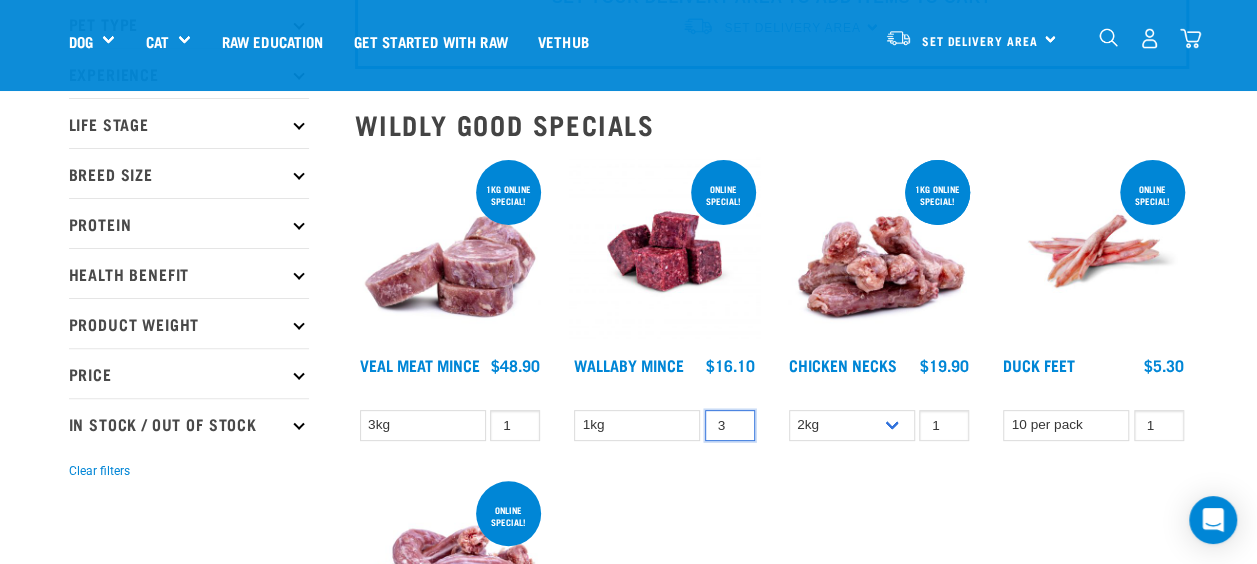 click on "3" at bounding box center [730, 425] 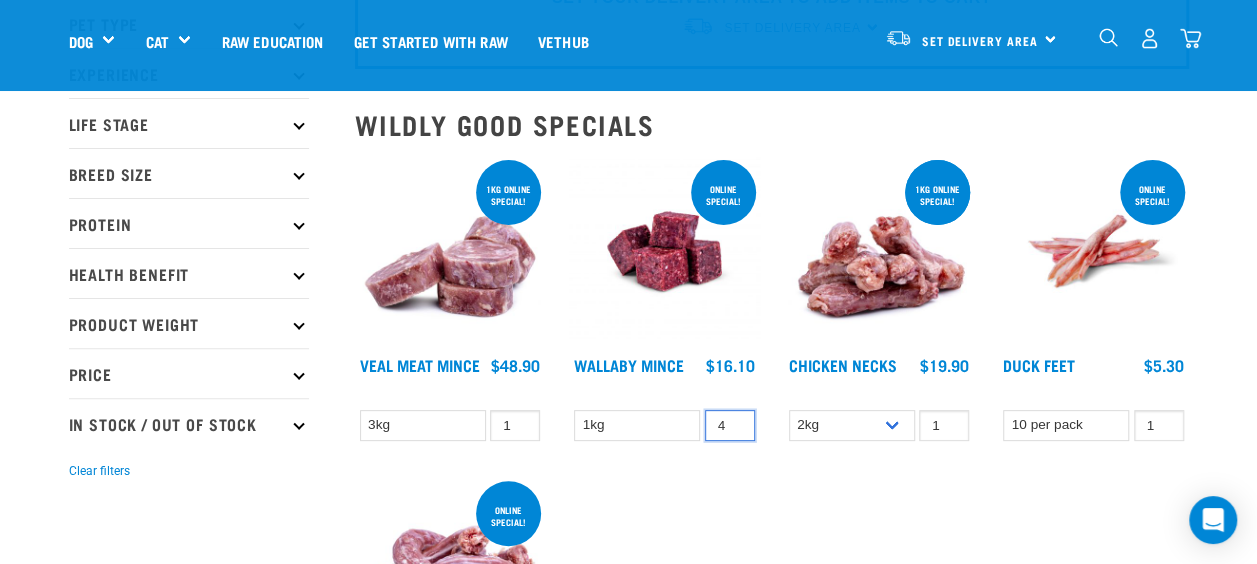 click on "4" at bounding box center [730, 425] 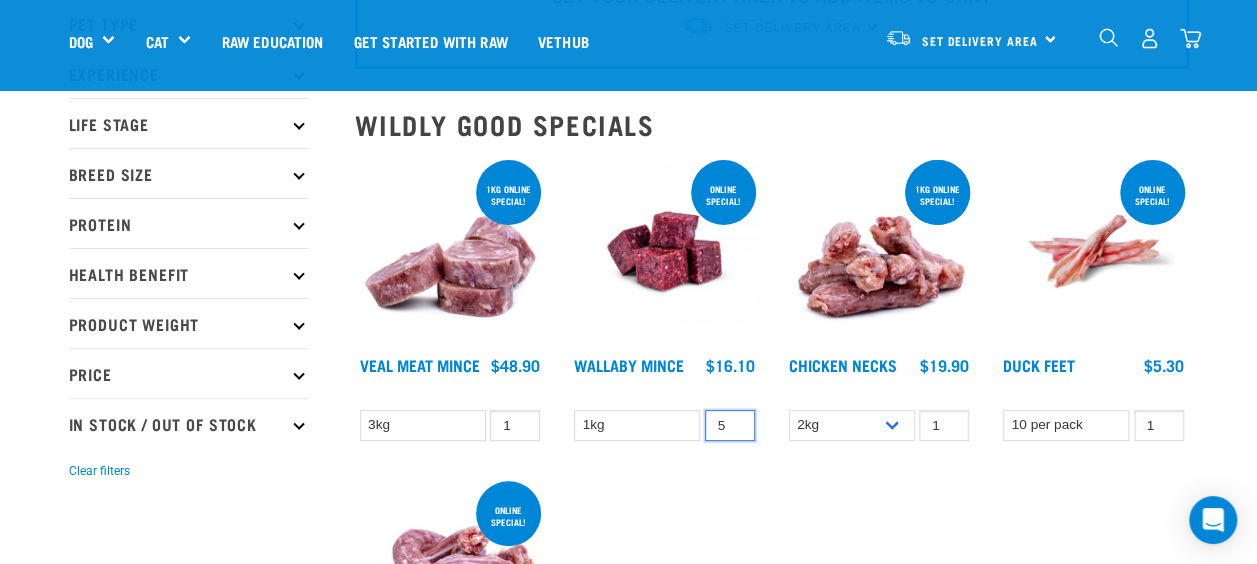 type on "5" 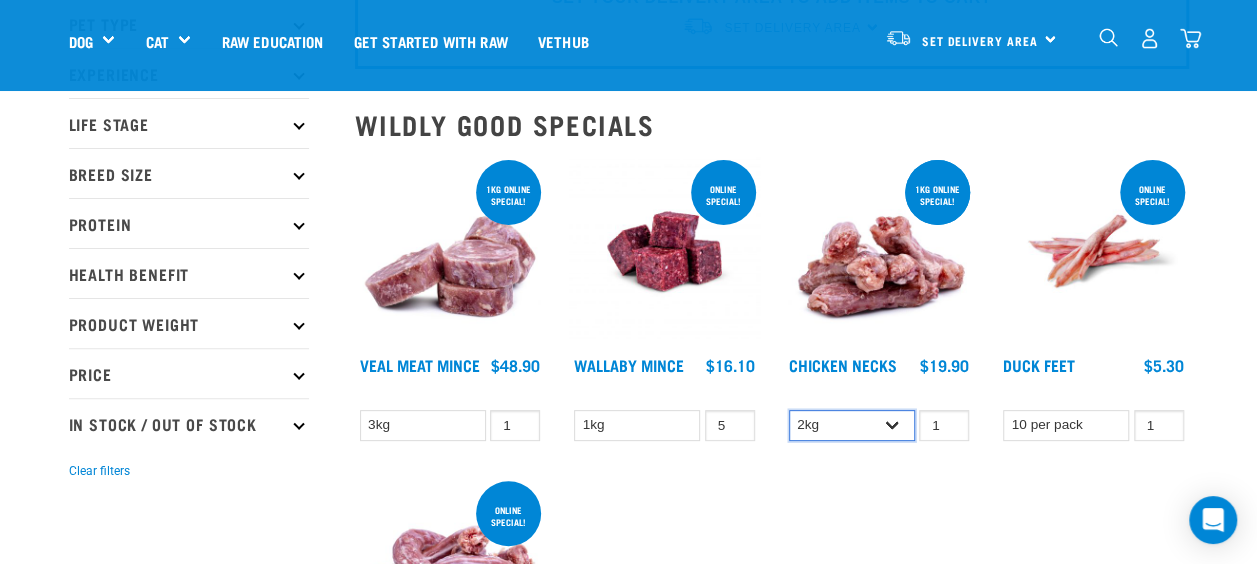 click on "2kg
1kg" at bounding box center [852, 425] 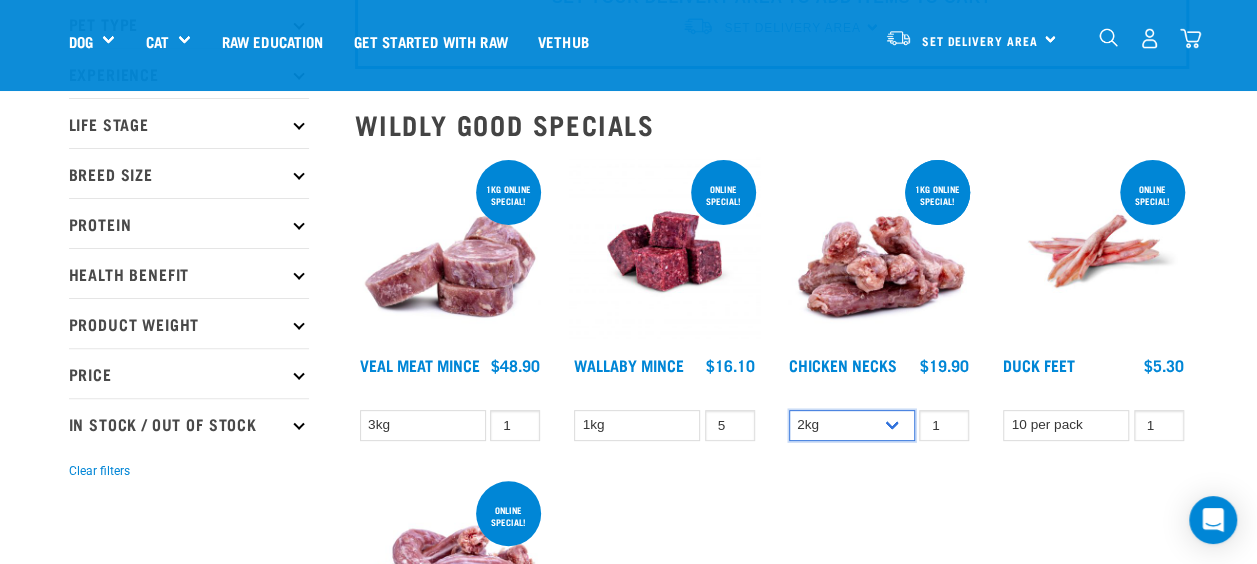 select on "363" 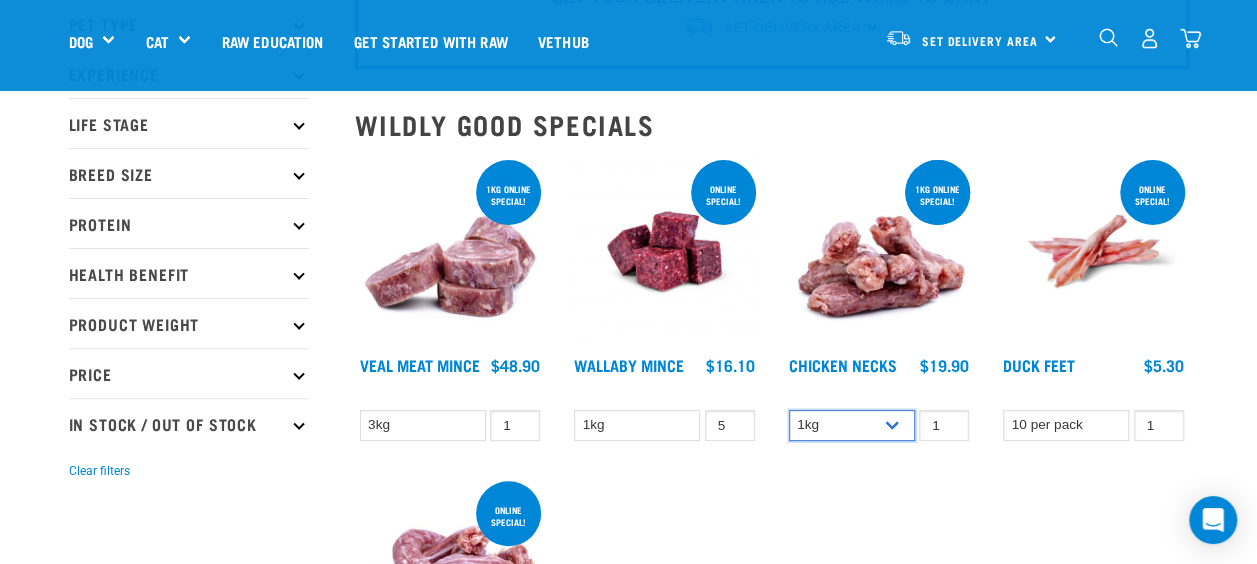 click on "2kg
1kg" at bounding box center (852, 425) 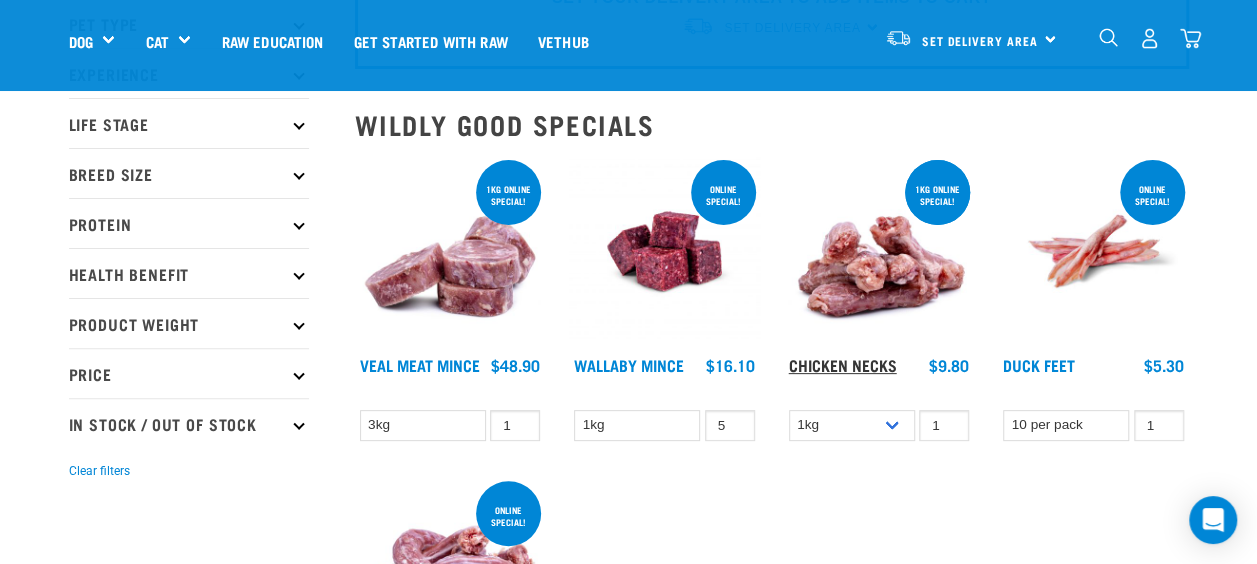 click on "Chicken Necks" at bounding box center (843, 364) 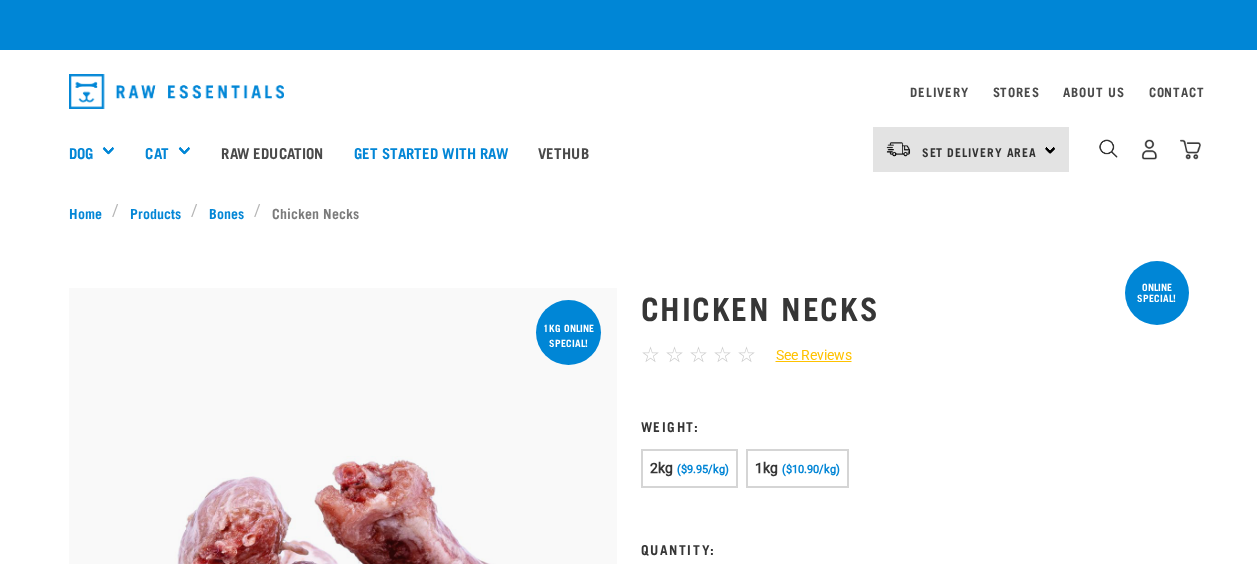 scroll, scrollTop: 0, scrollLeft: 0, axis: both 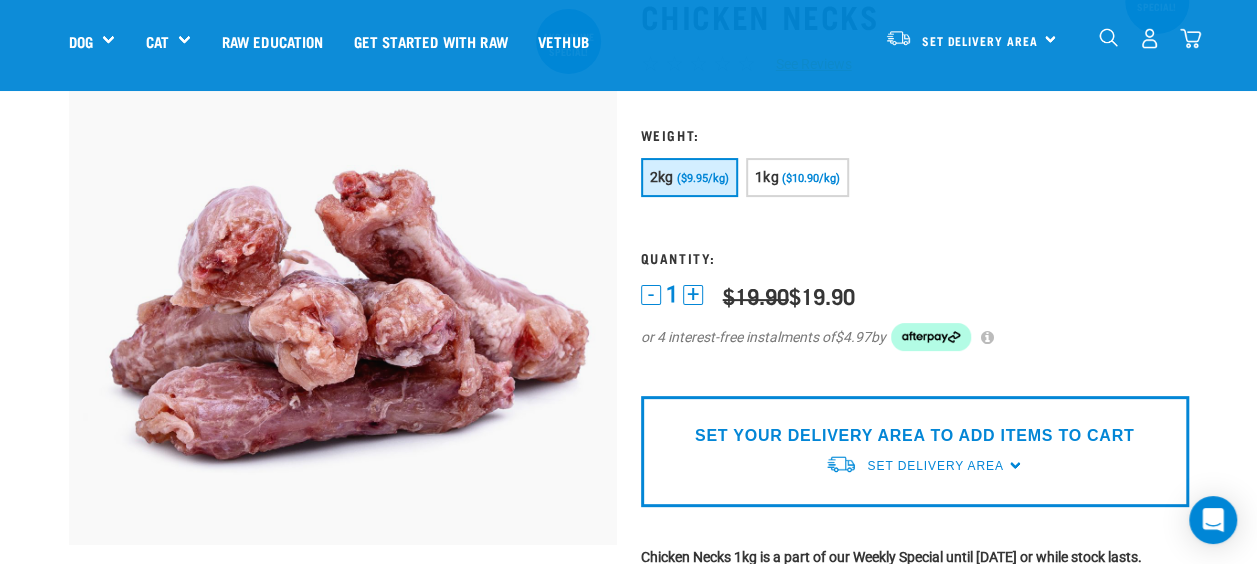 click at bounding box center (1149, 38) 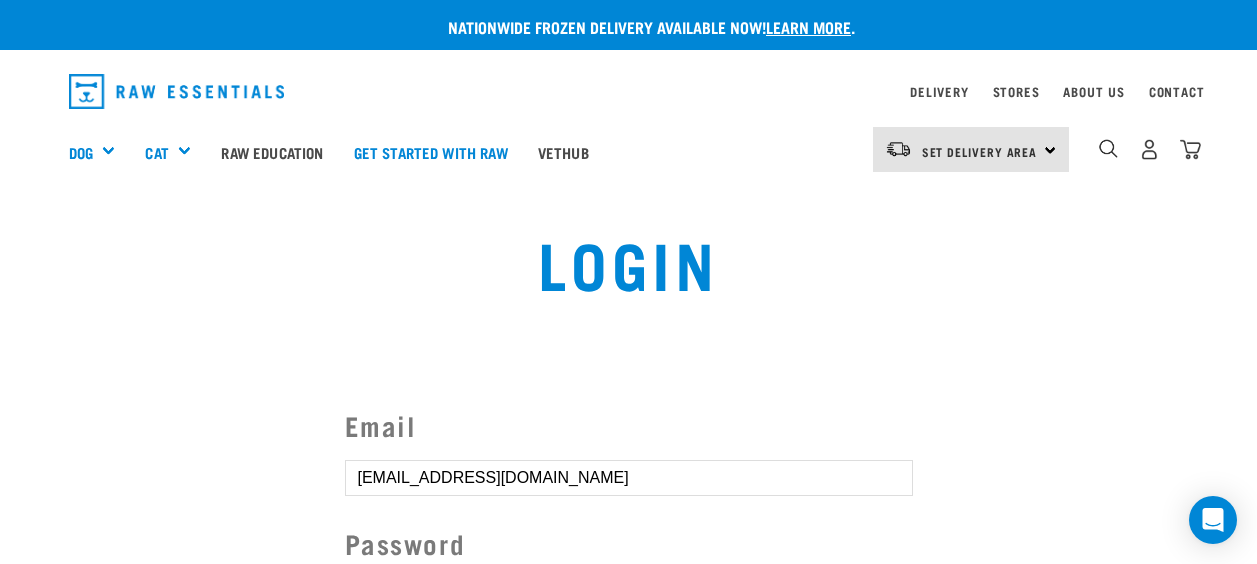 scroll, scrollTop: 0, scrollLeft: 0, axis: both 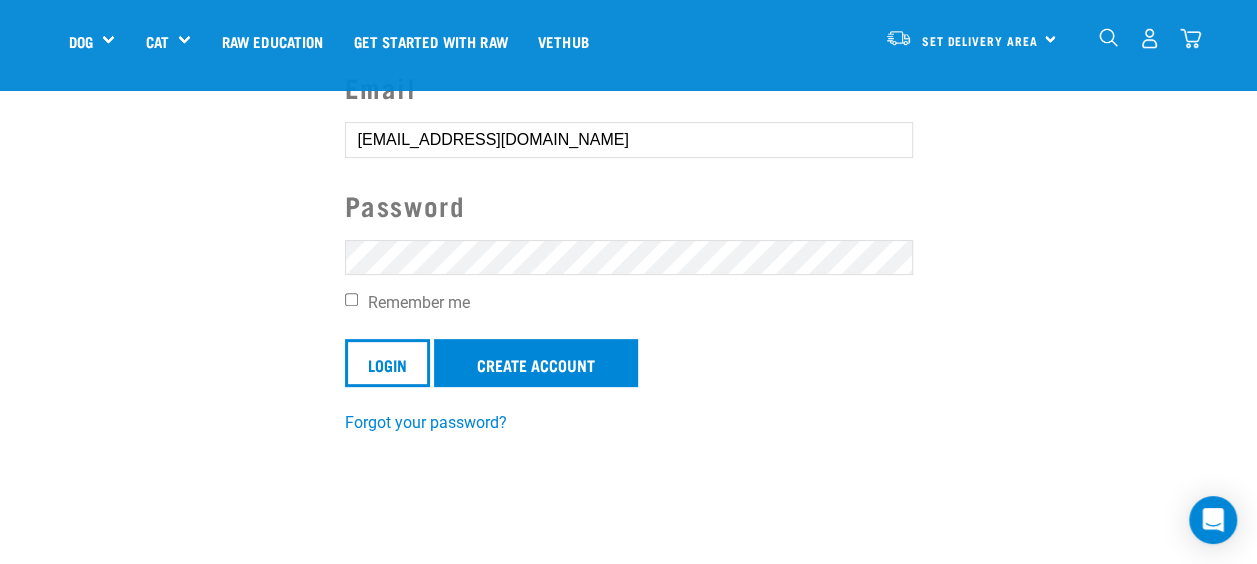 click on "Remember me" at bounding box center (351, 299) 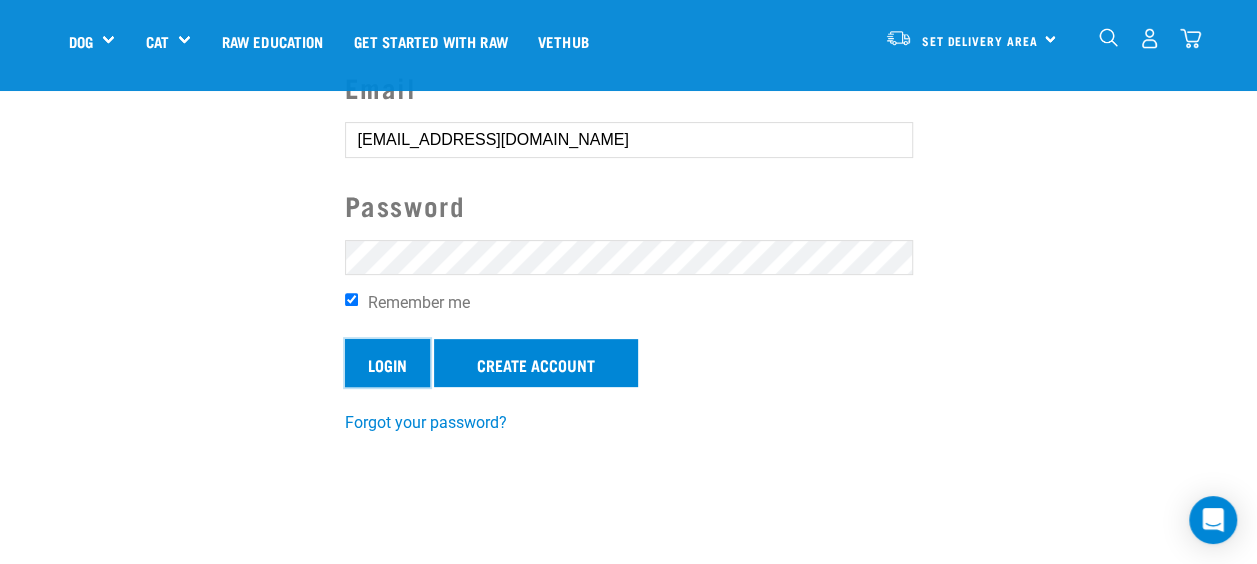 click on "Login" at bounding box center (387, 363) 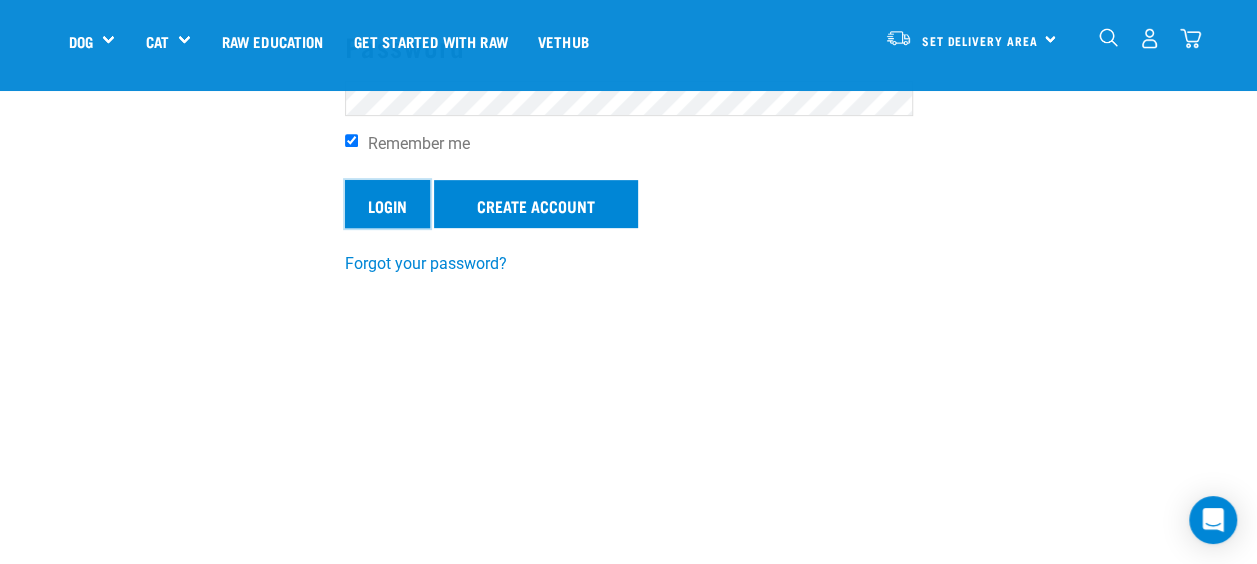 scroll, scrollTop: 416, scrollLeft: 0, axis: vertical 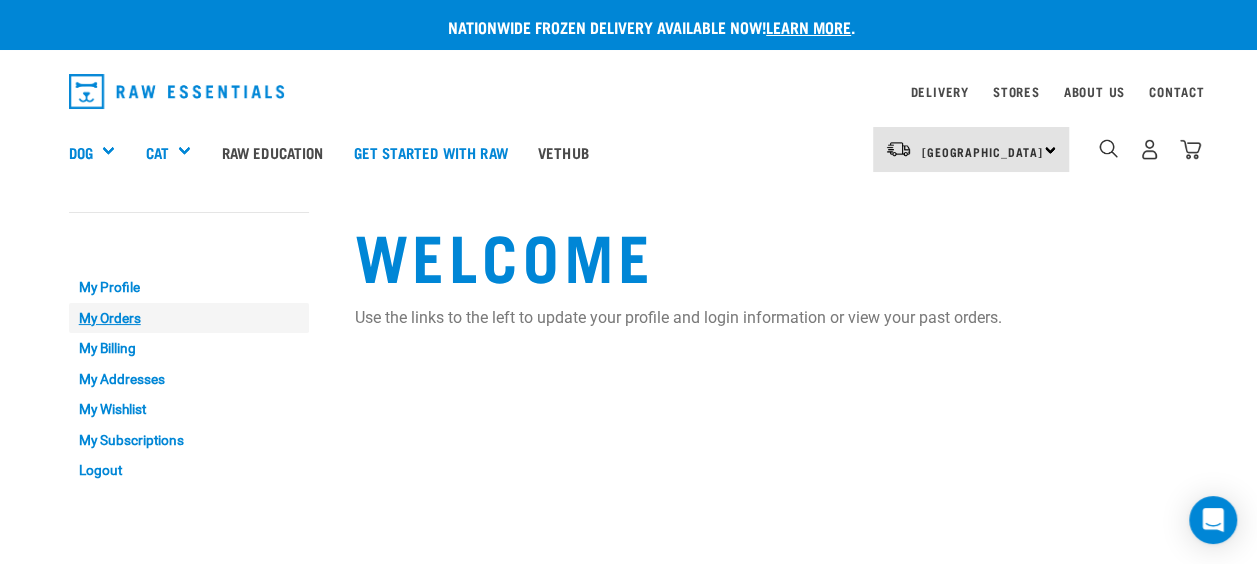 click on "My Orders" at bounding box center [189, 318] 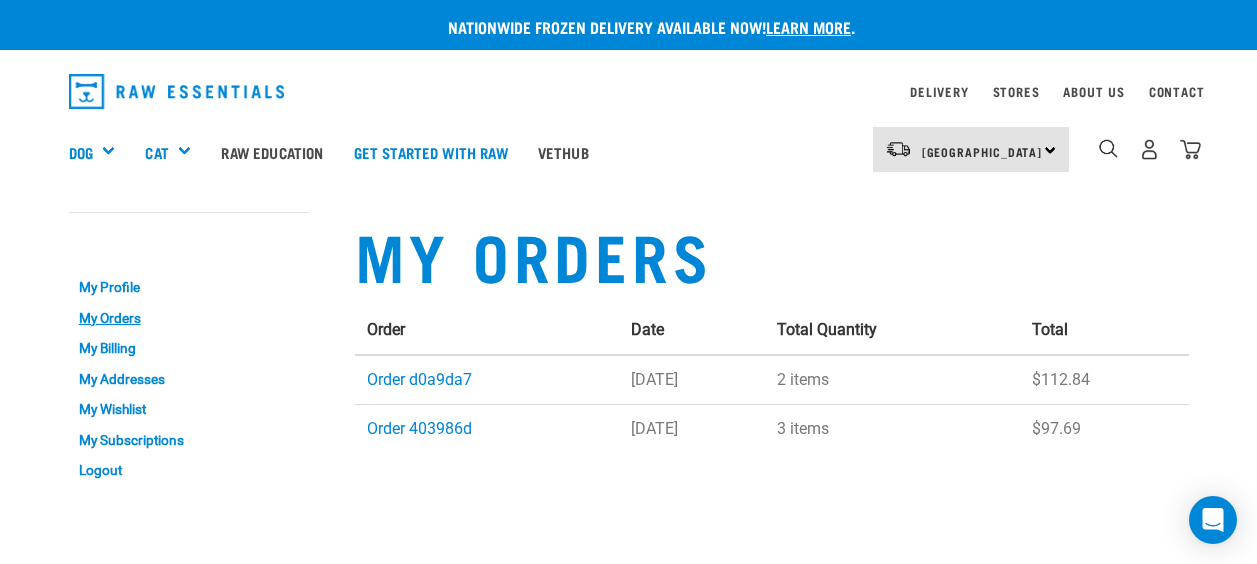 scroll, scrollTop: 0, scrollLeft: 0, axis: both 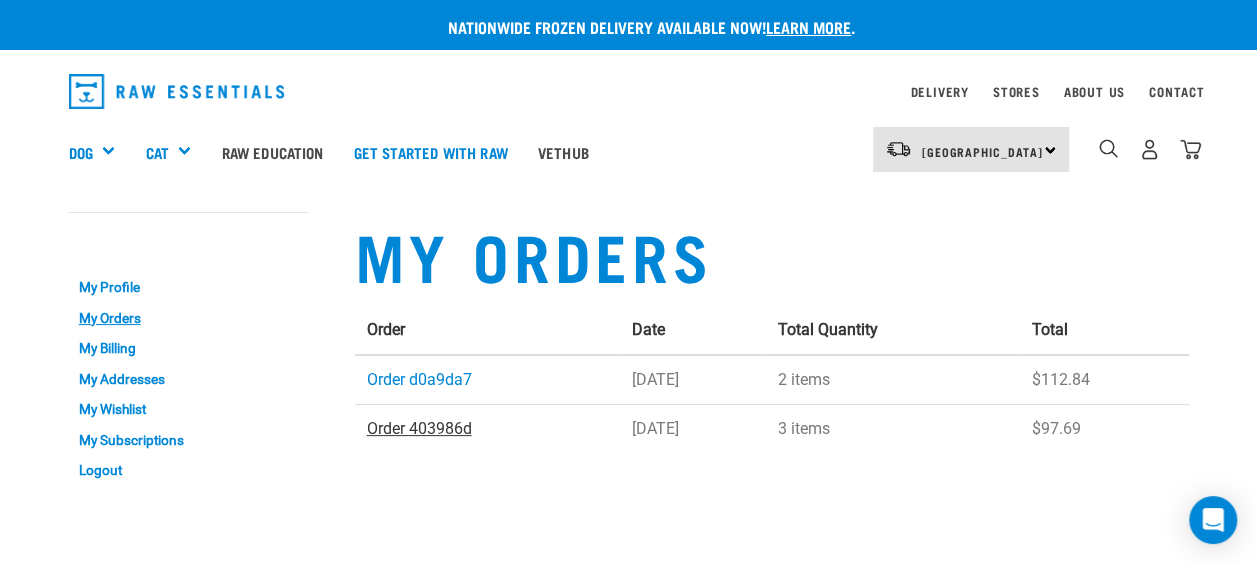 click on "Order 403986d" at bounding box center [419, 428] 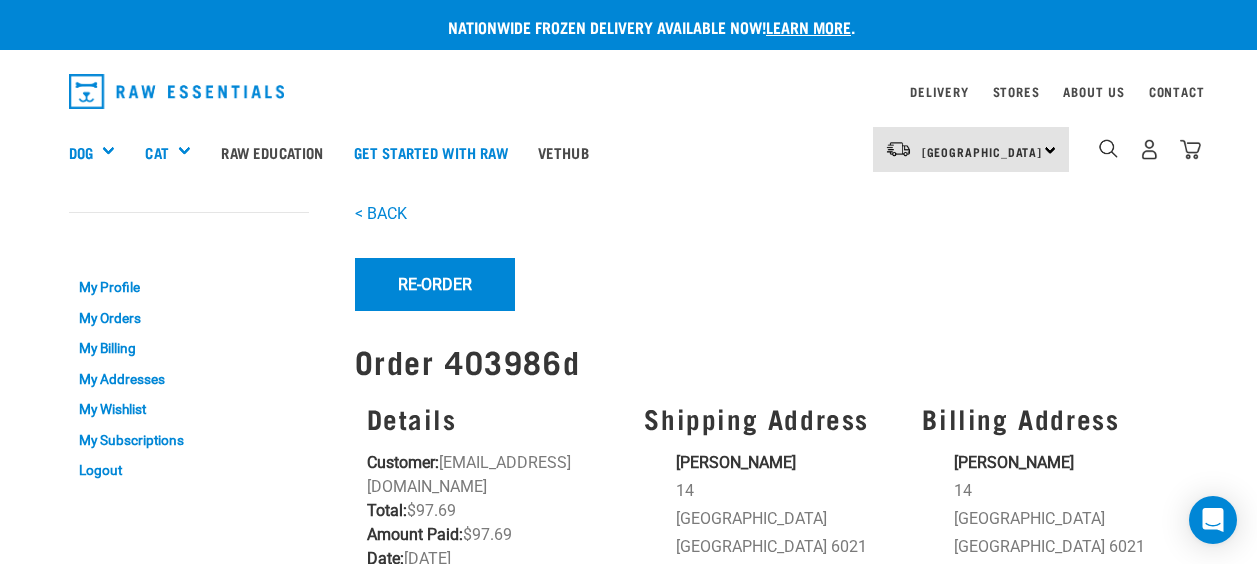 scroll, scrollTop: 0, scrollLeft: 0, axis: both 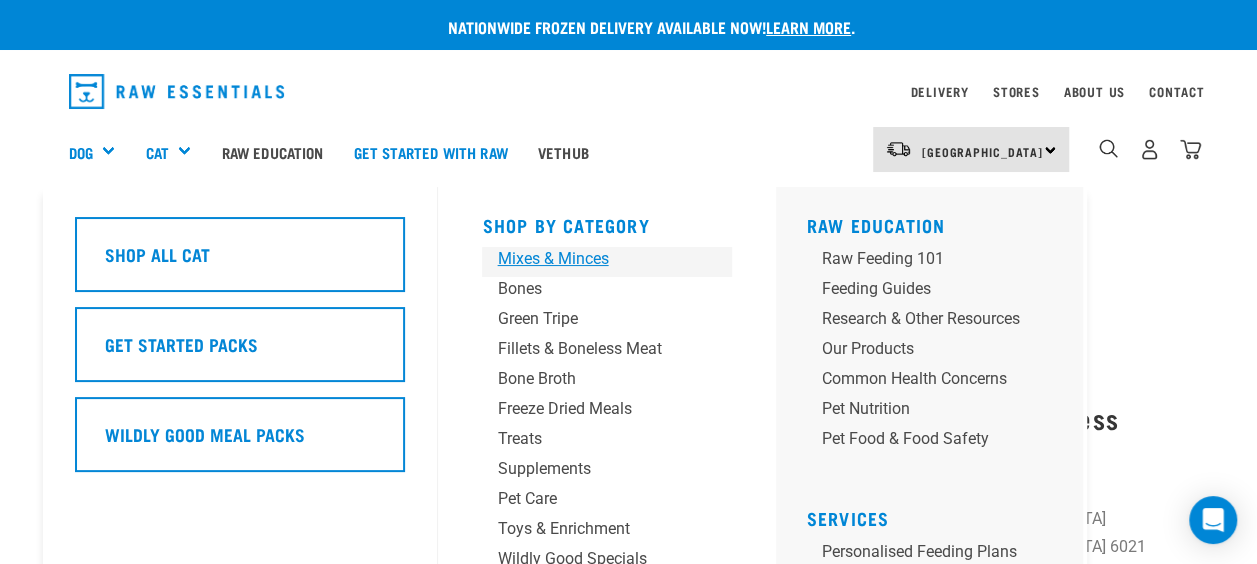 click on "Mixes & Minces" at bounding box center (590, 259) 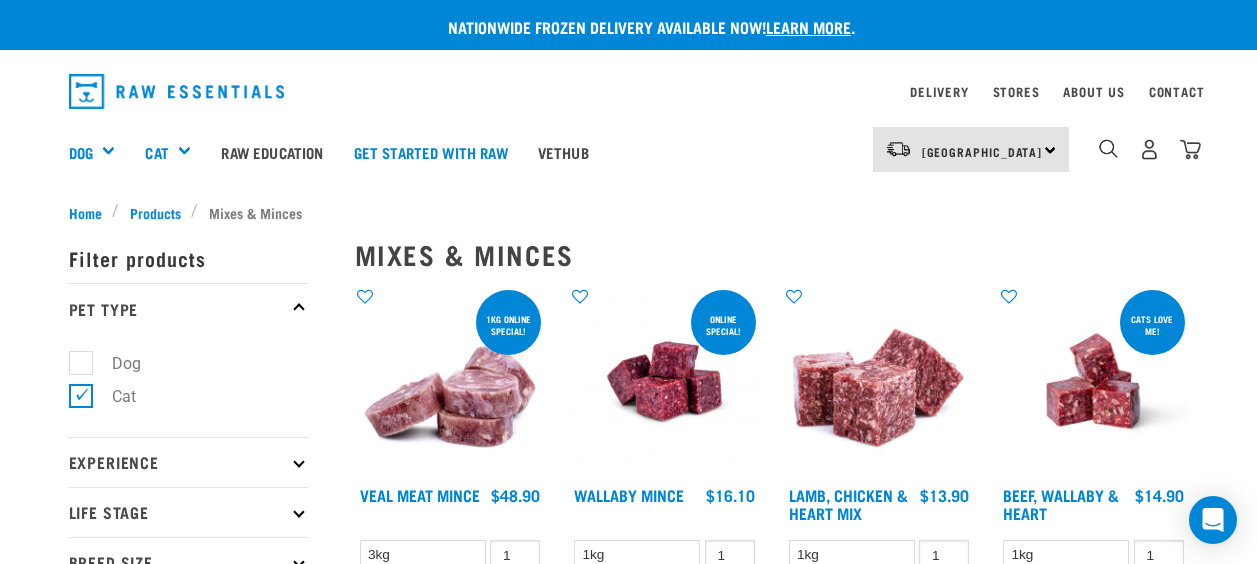 scroll, scrollTop: 0, scrollLeft: 0, axis: both 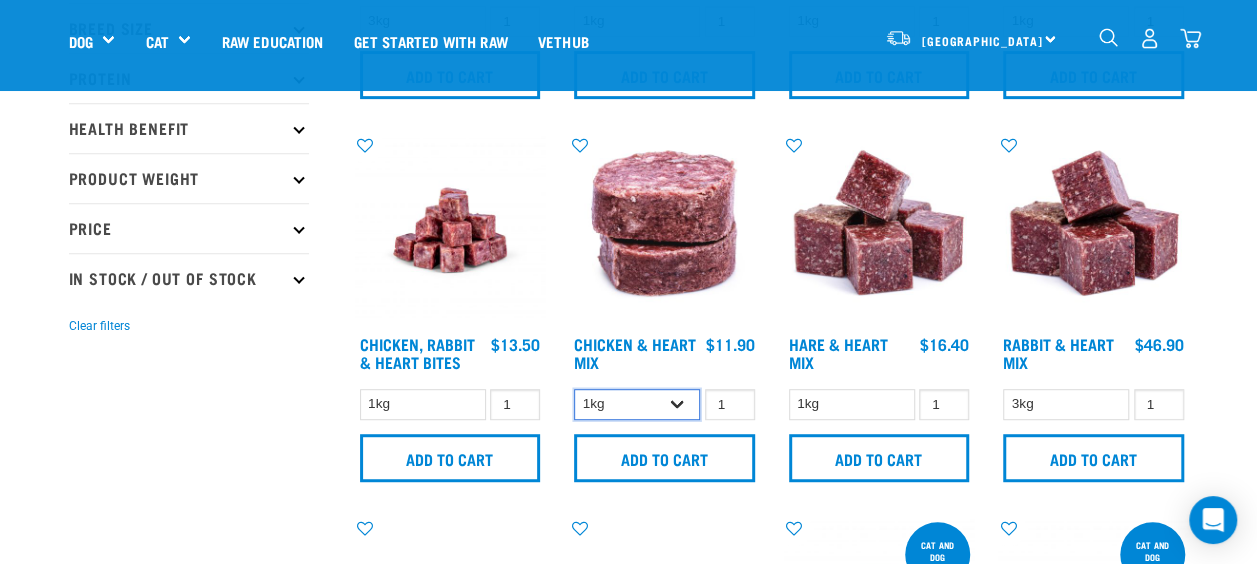 click on "1kg
3kg" at bounding box center (637, 404) 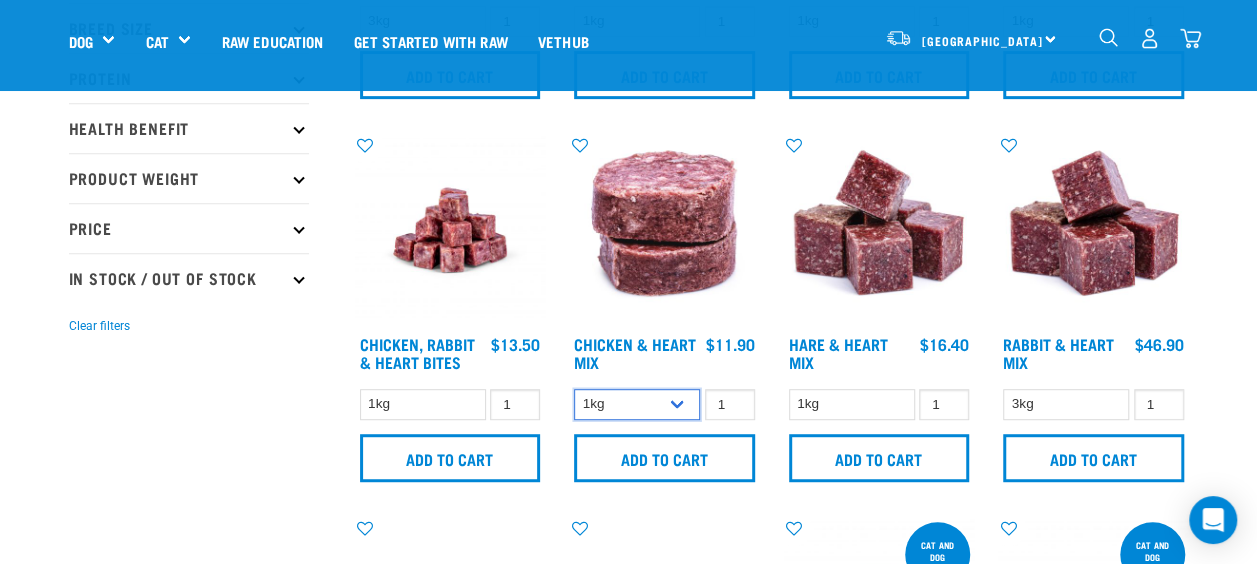 select on "352" 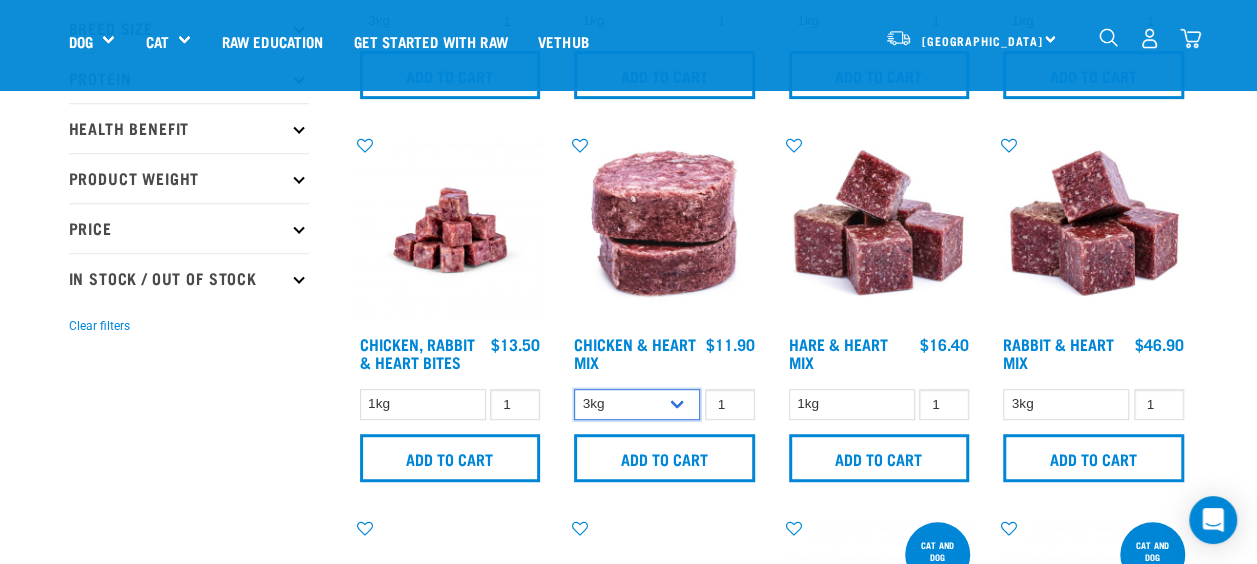 click on "1kg
3kg" at bounding box center [637, 404] 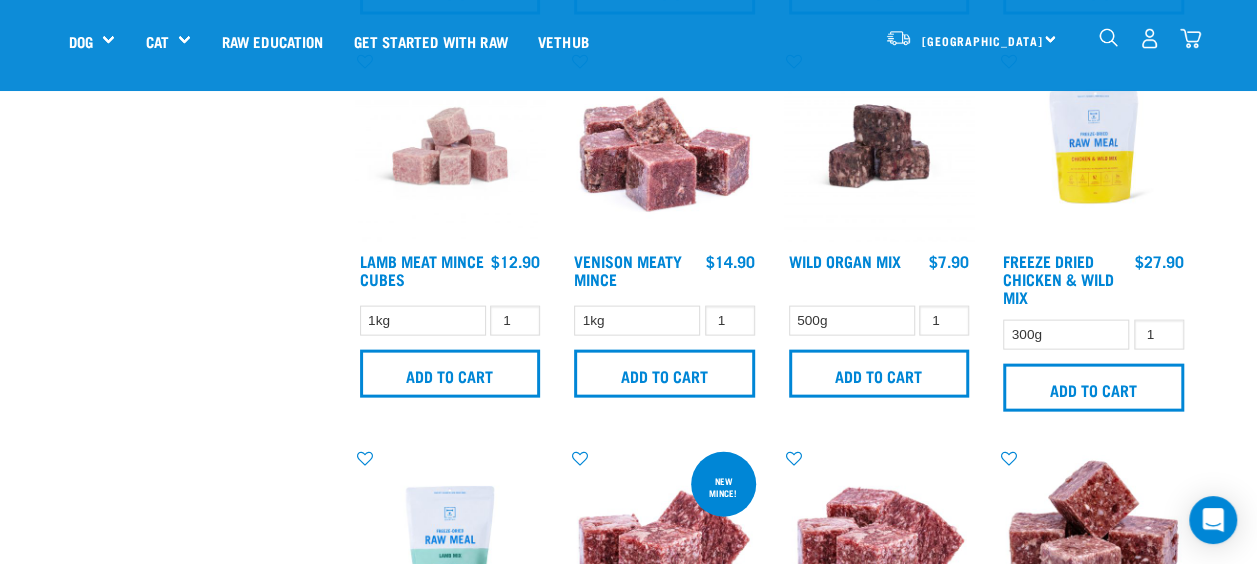scroll, scrollTop: 2023, scrollLeft: 0, axis: vertical 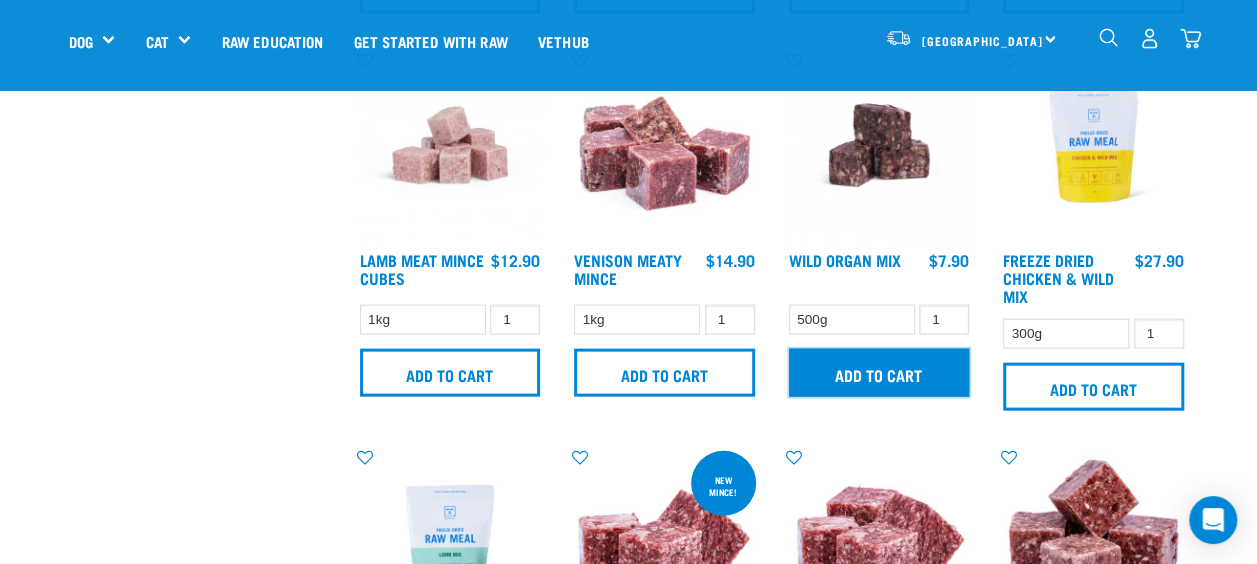 click on "Add to cart" at bounding box center [879, 373] 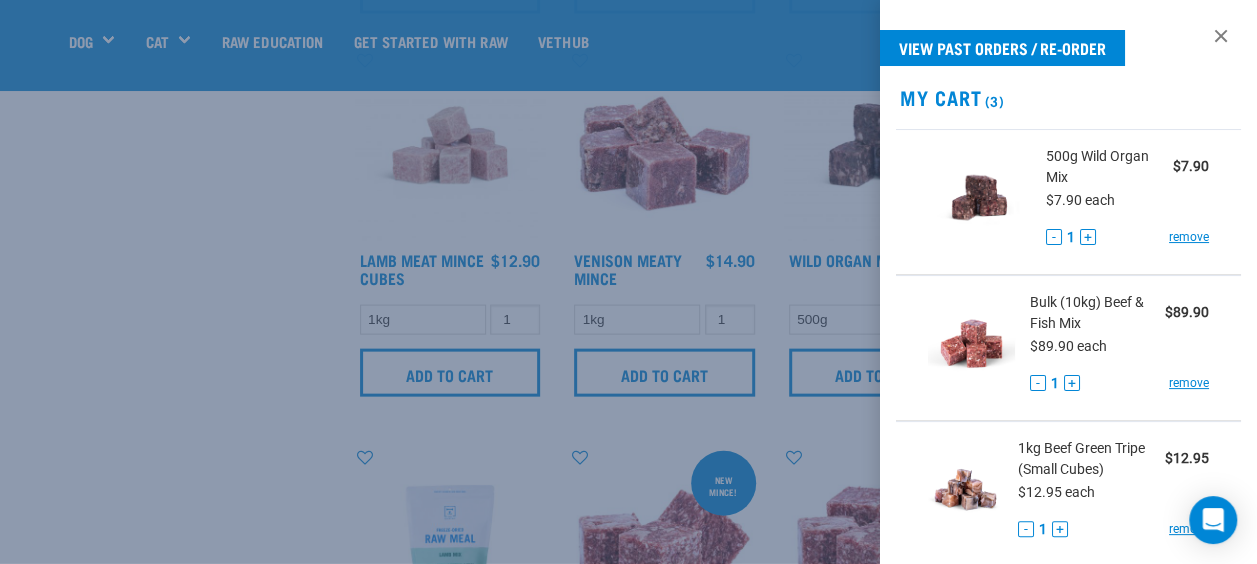 click at bounding box center (628, 282) 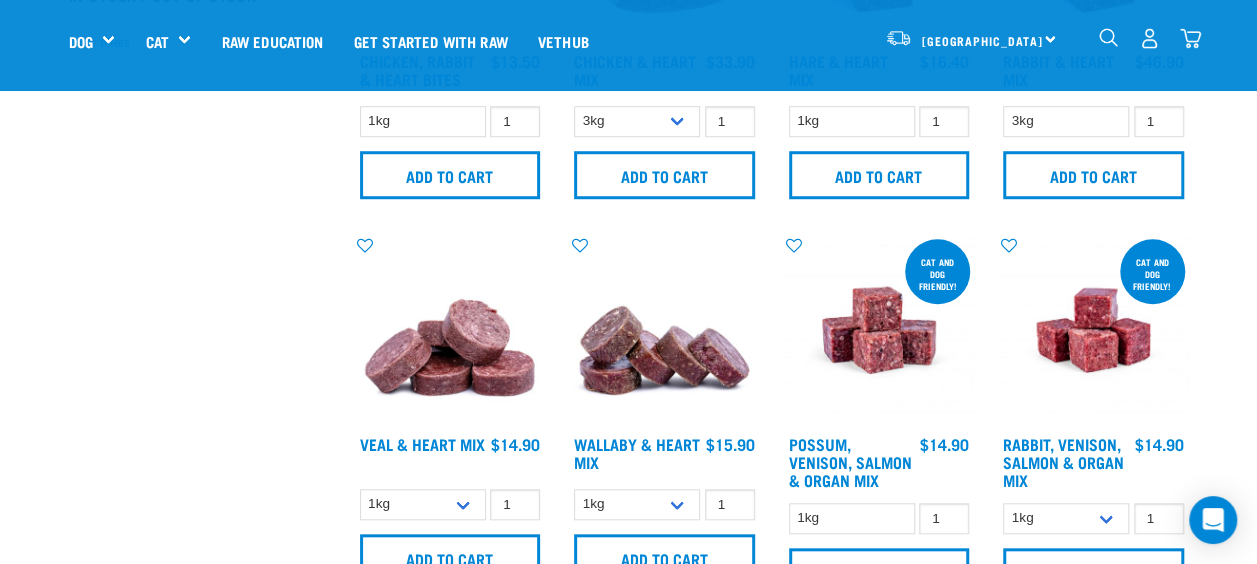 scroll, scrollTop: 665, scrollLeft: 0, axis: vertical 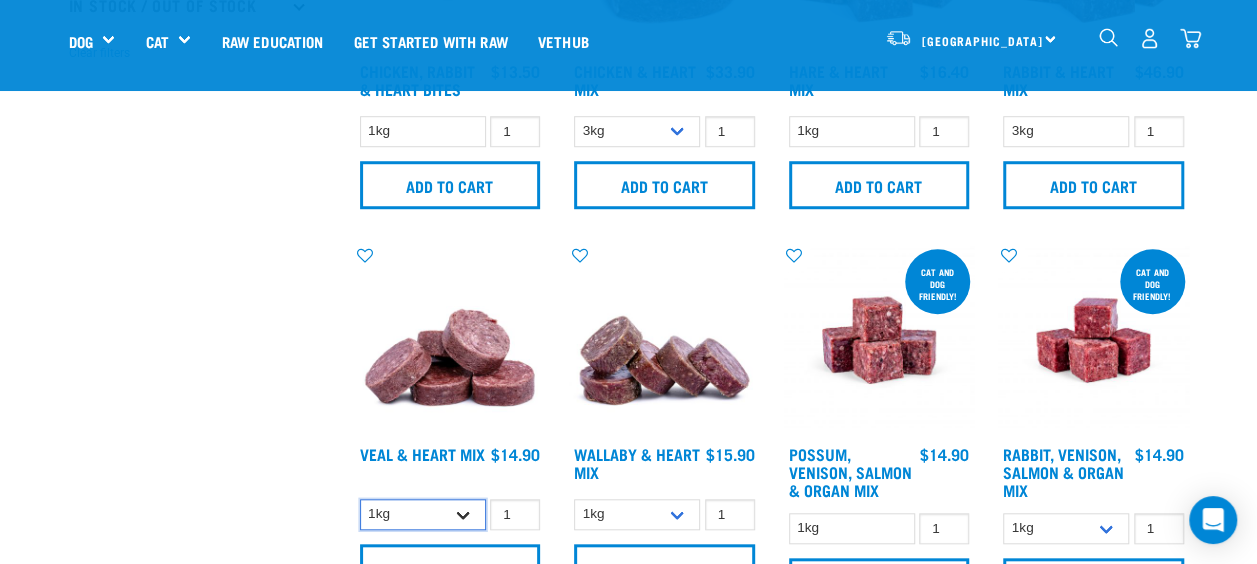 click on "1kg
3kg" at bounding box center [423, 514] 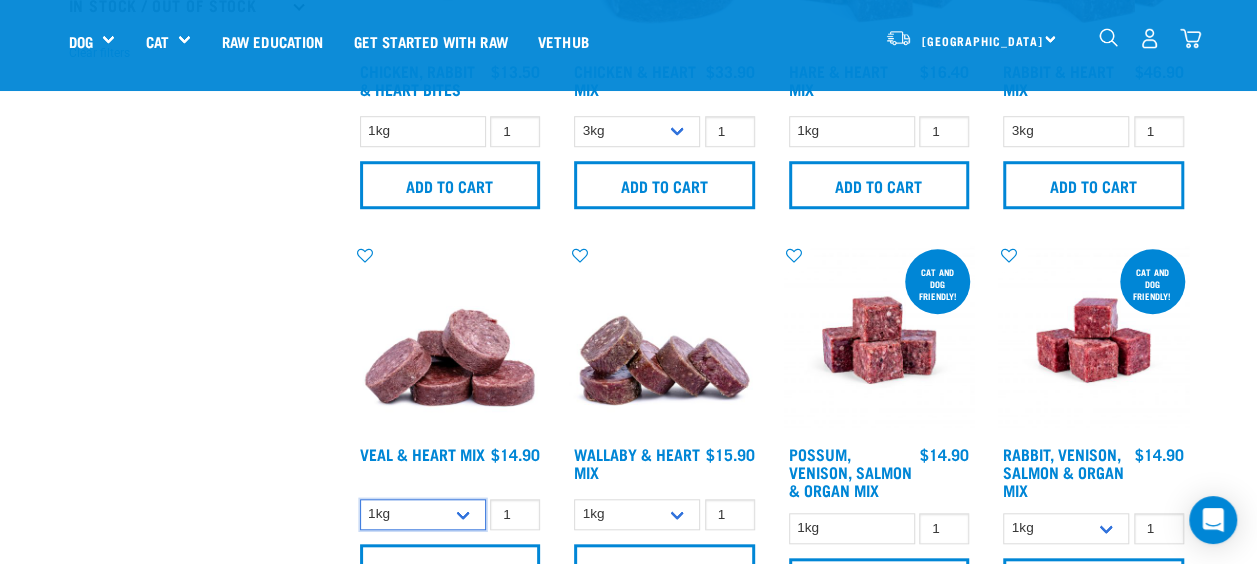 select on "743" 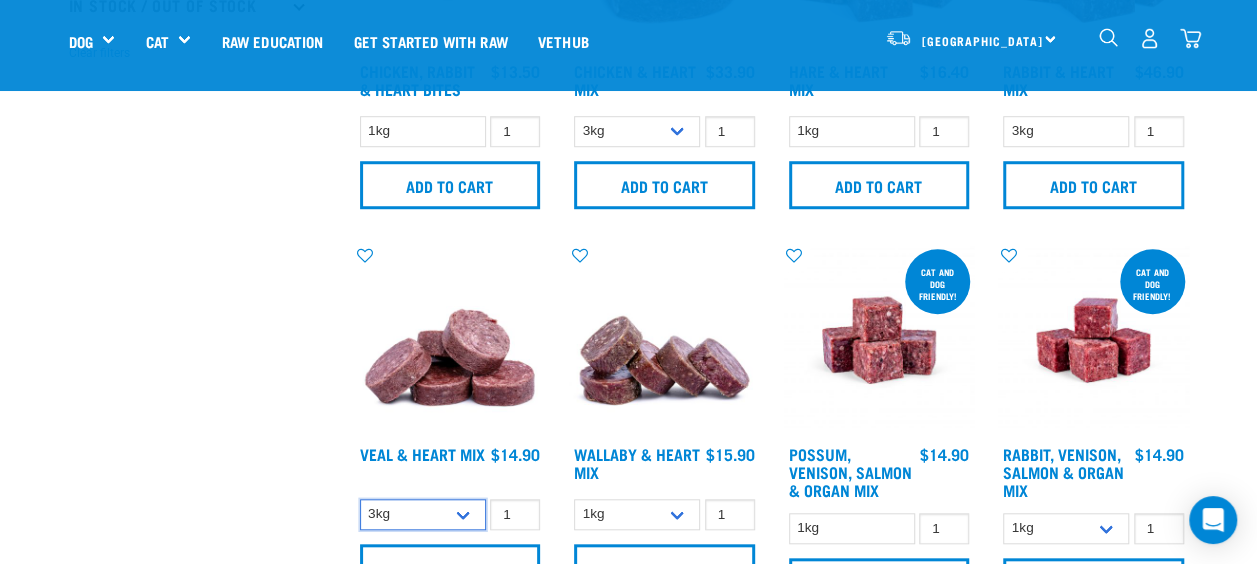 click on "1kg
3kg" at bounding box center [423, 514] 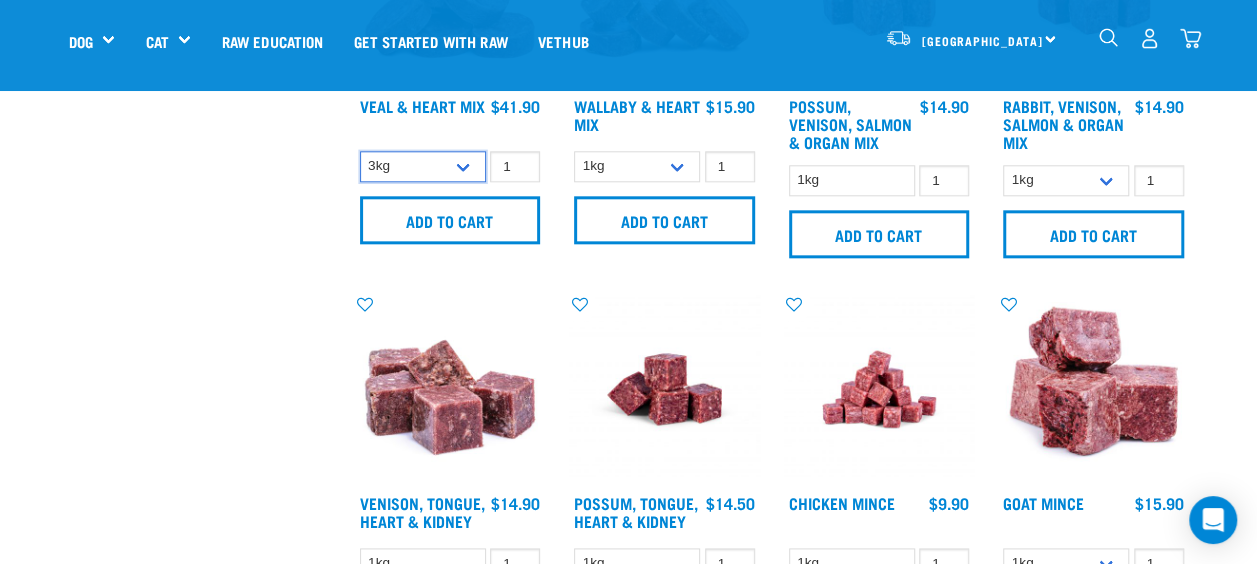 scroll, scrollTop: 1014, scrollLeft: 0, axis: vertical 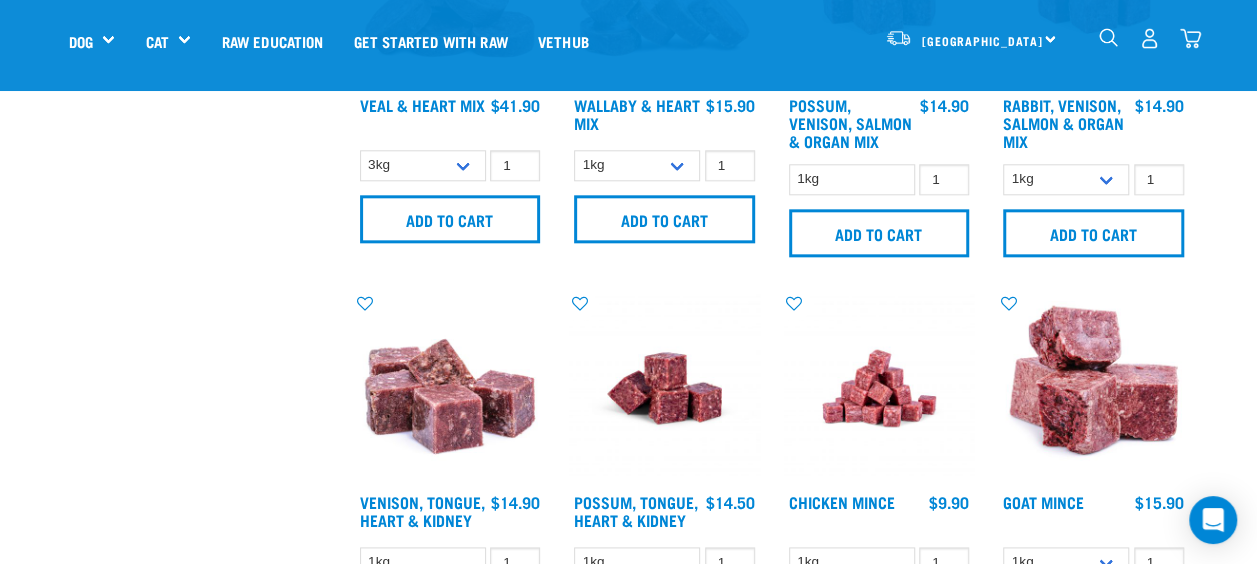 click at bounding box center [879, 388] 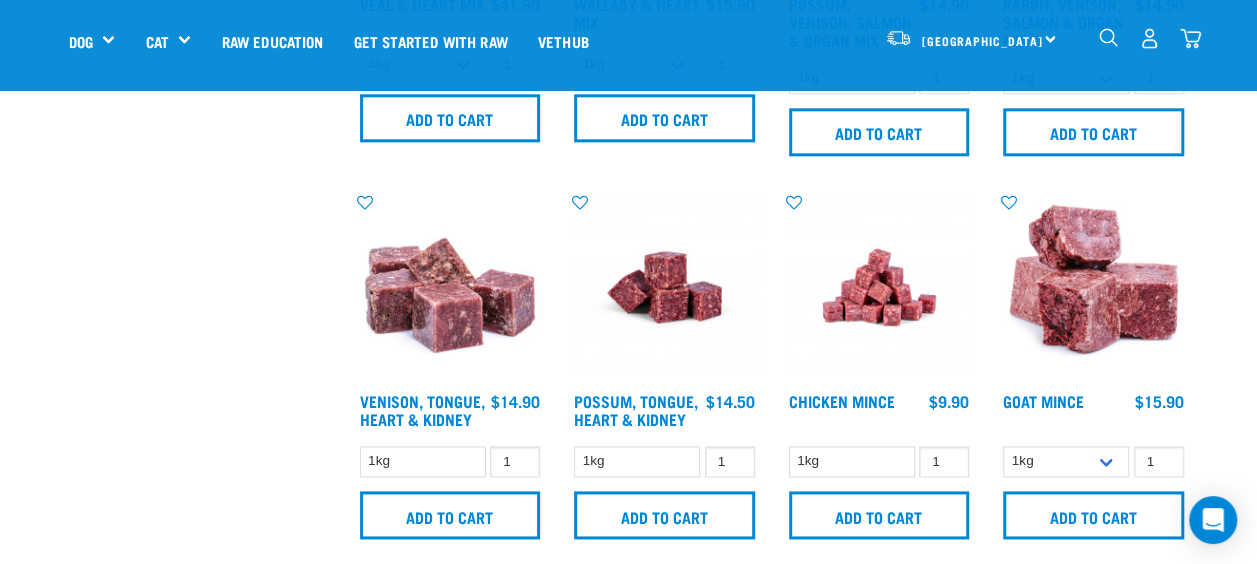 scroll, scrollTop: 1120, scrollLeft: 0, axis: vertical 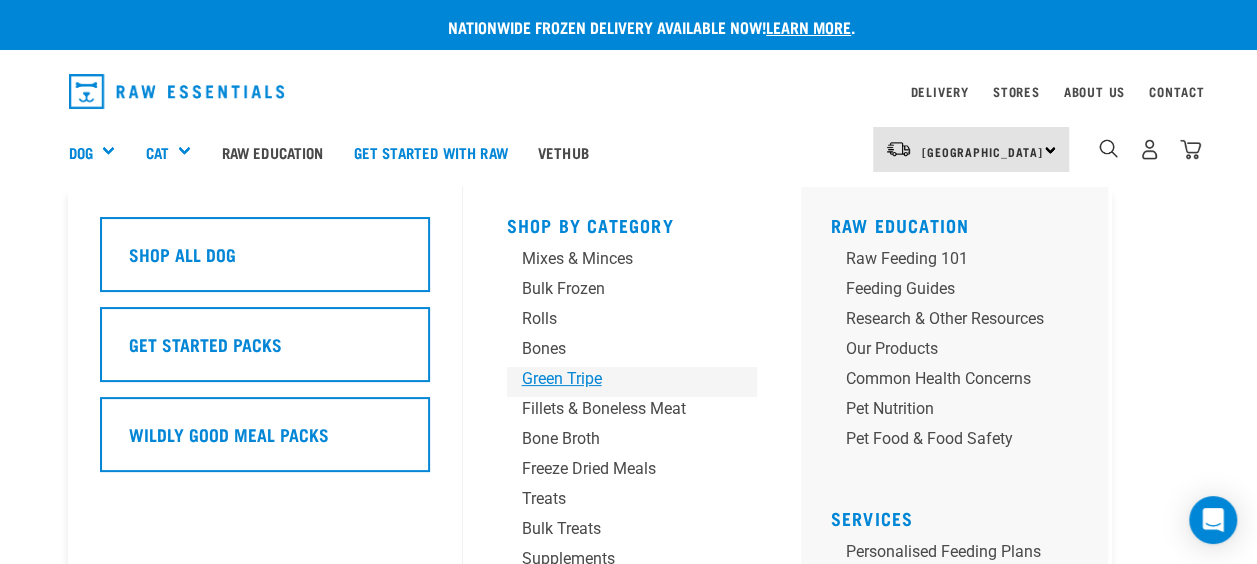 click on "Green Tripe" at bounding box center (615, 379) 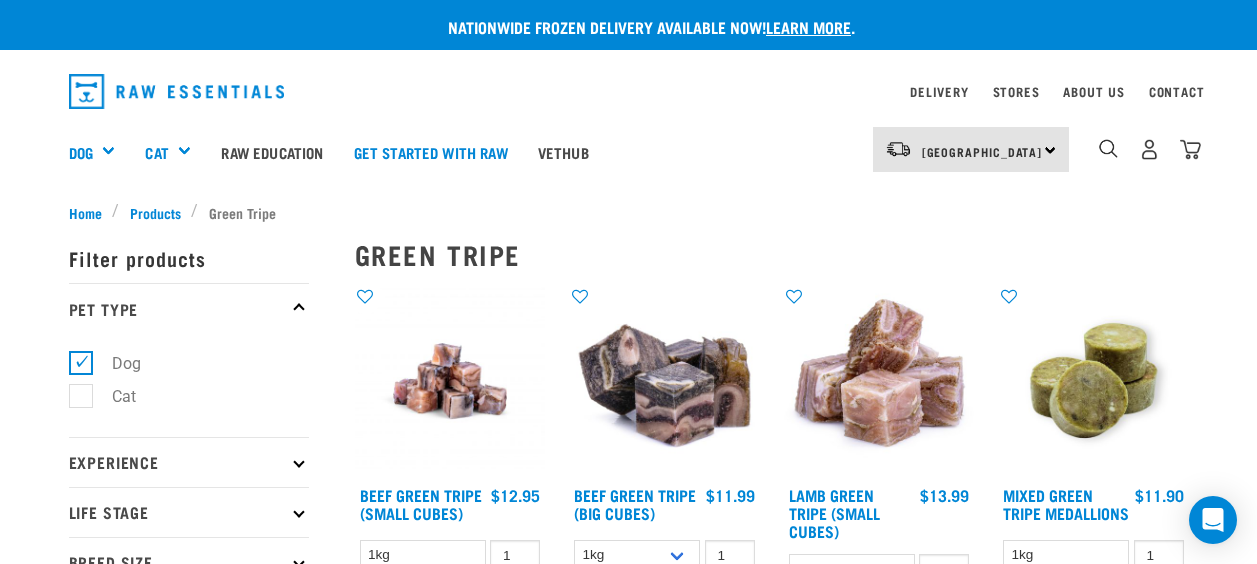 scroll, scrollTop: 0, scrollLeft: 0, axis: both 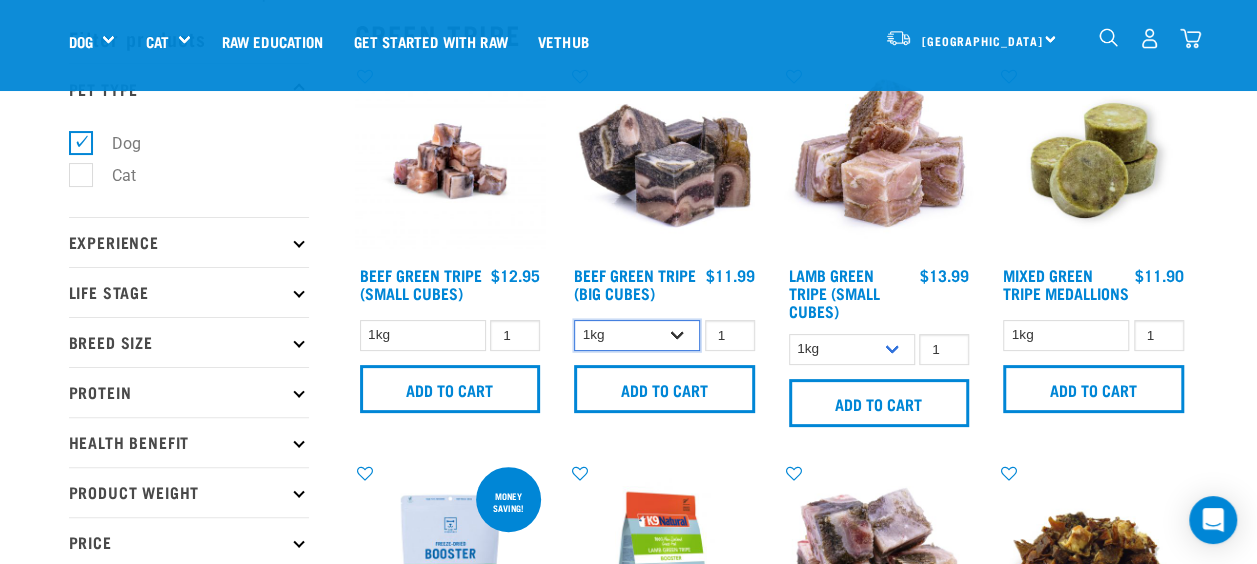 click on "1kg
3kg
Bulk (10kg)" at bounding box center [637, 335] 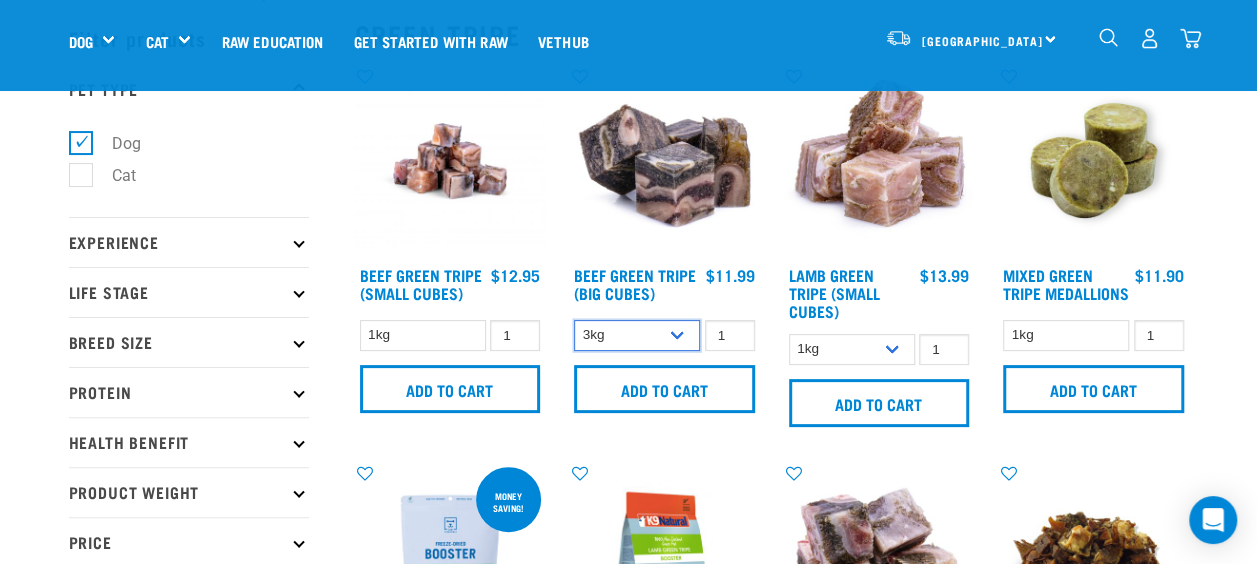 click on "1kg
3kg
Bulk (10kg)" at bounding box center [637, 335] 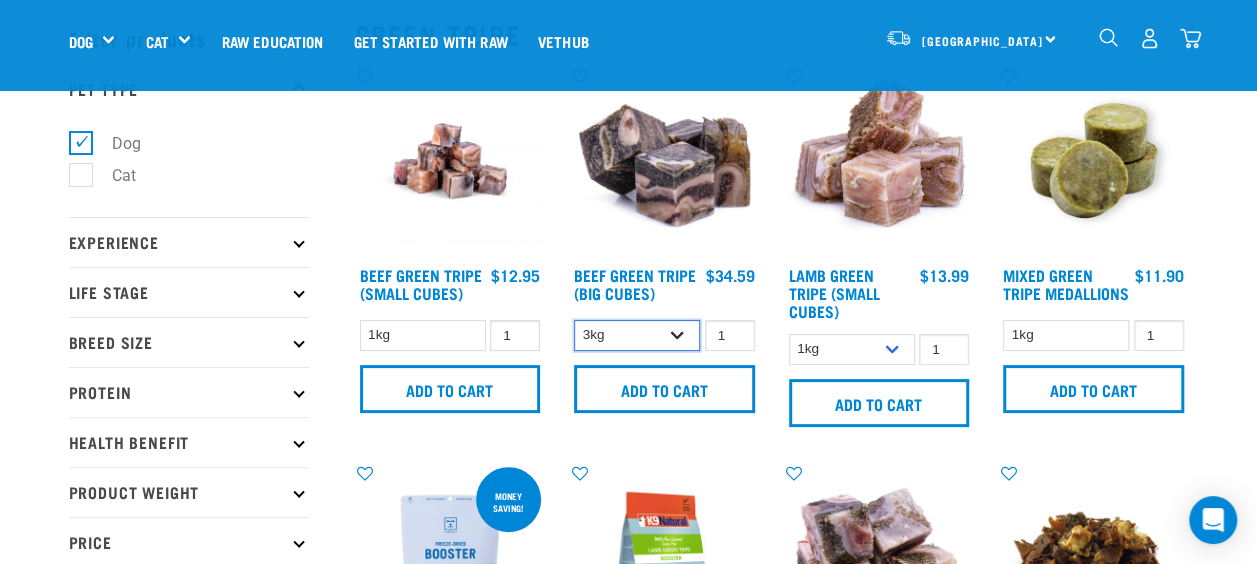 click on "1kg
3kg
Bulk (10kg)" at bounding box center (637, 335) 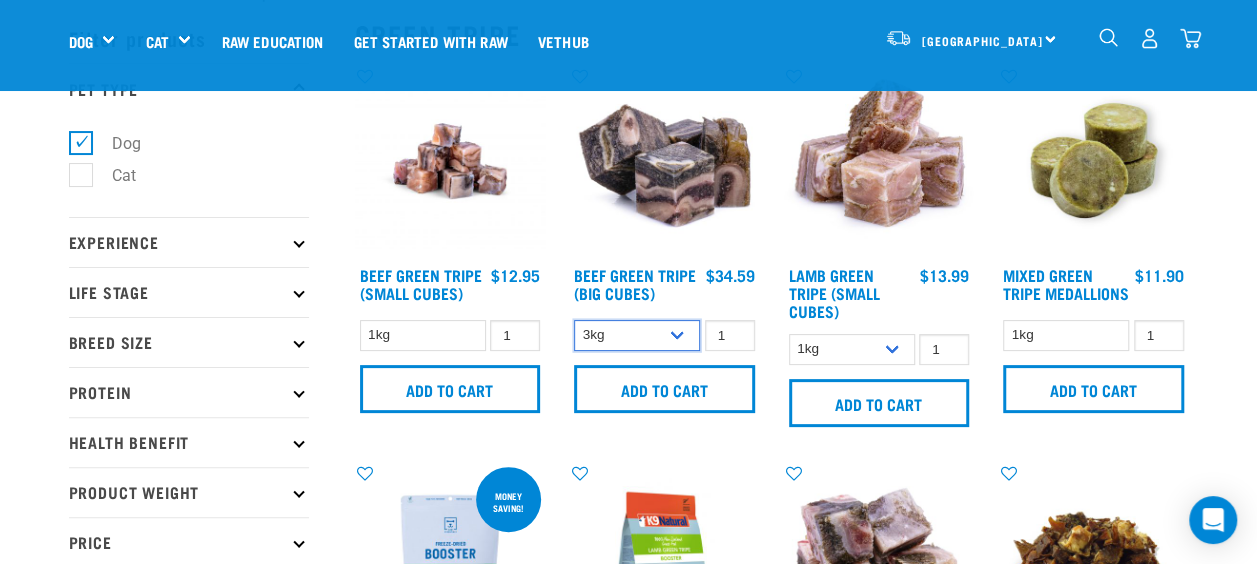 select on "345" 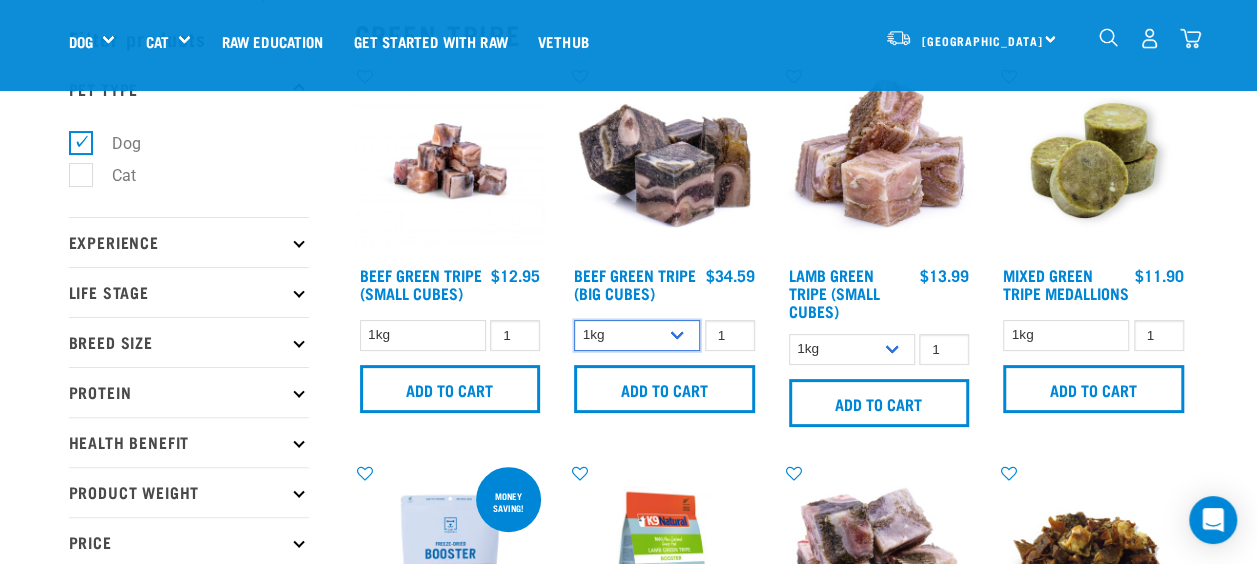 click on "1kg
3kg
Bulk (10kg)" at bounding box center [637, 335] 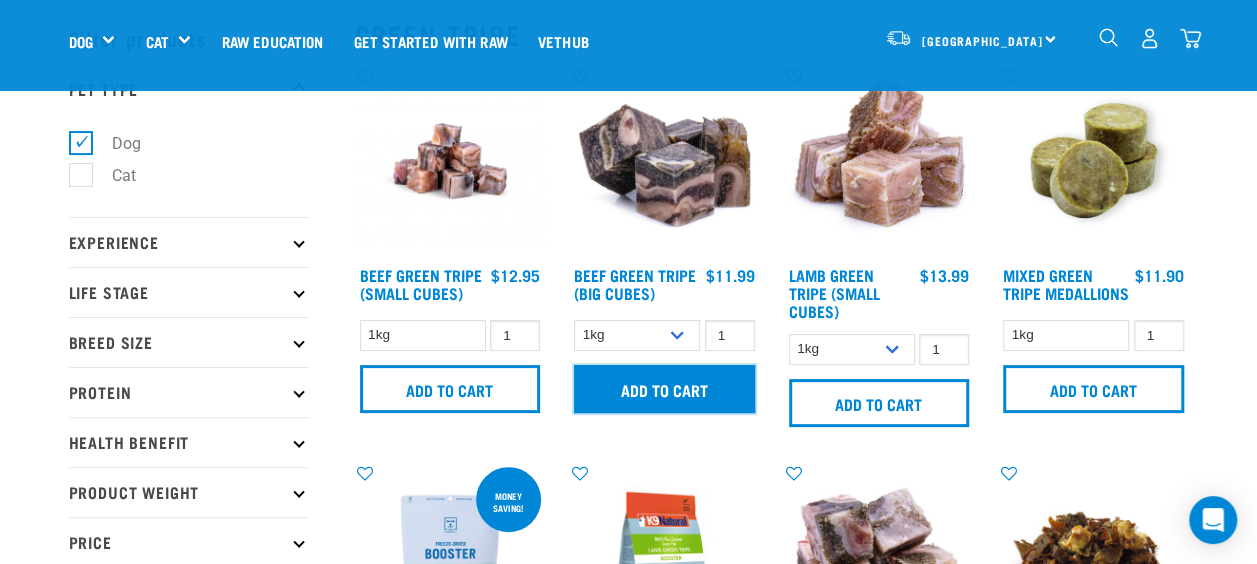 click on "Add to cart" at bounding box center (664, 389) 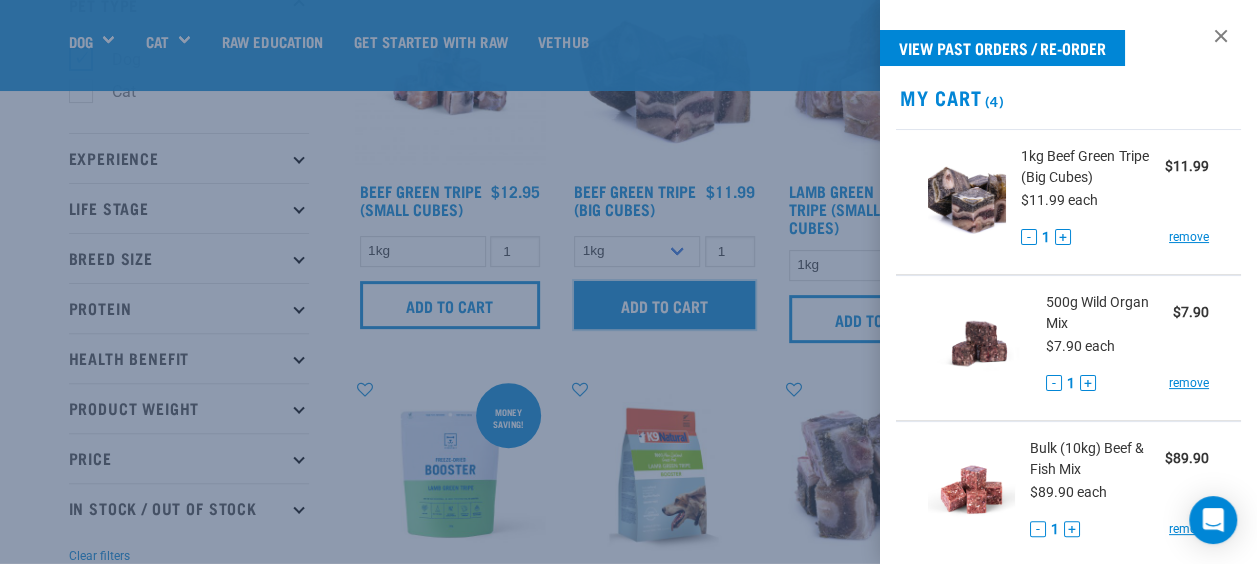 scroll, scrollTop: 0, scrollLeft: 0, axis: both 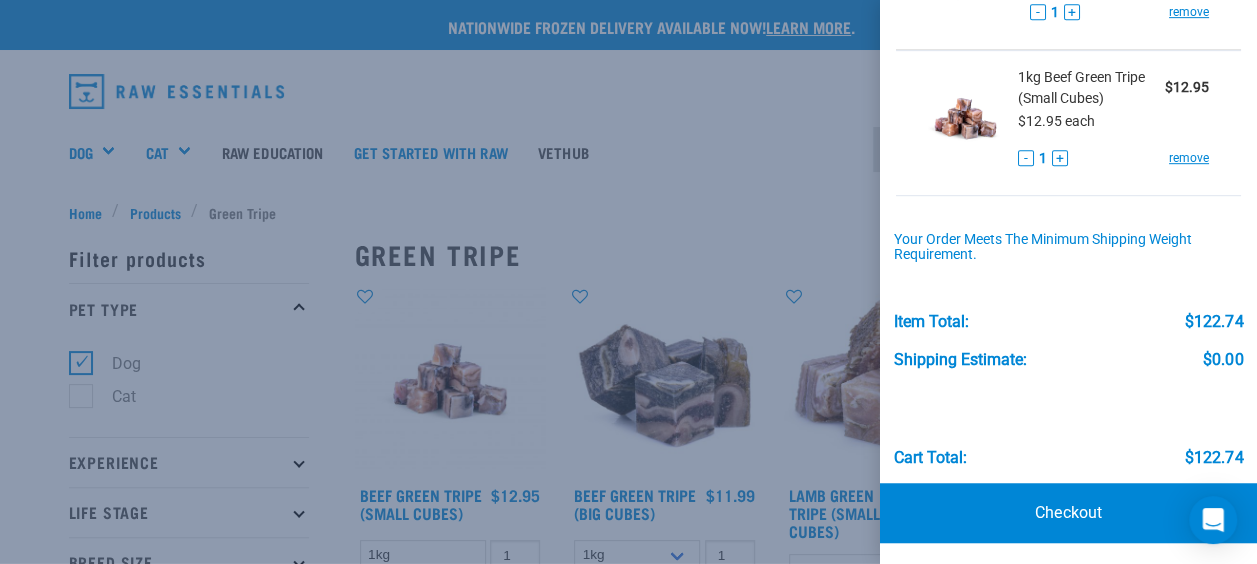 click at bounding box center [628, 282] 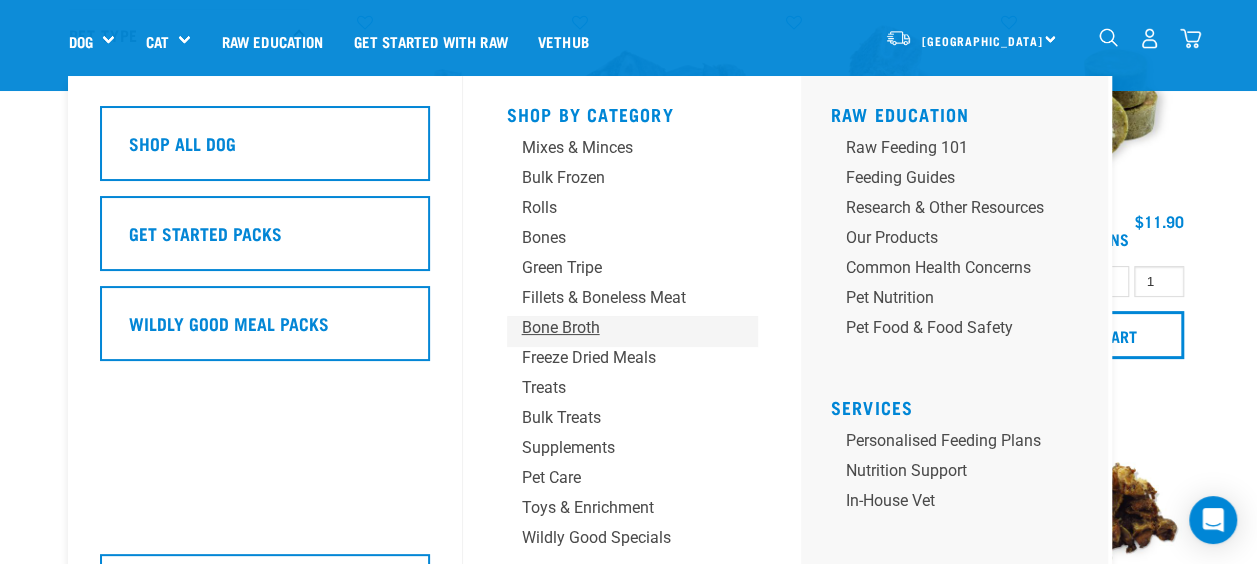 scroll, scrollTop: 133, scrollLeft: 0, axis: vertical 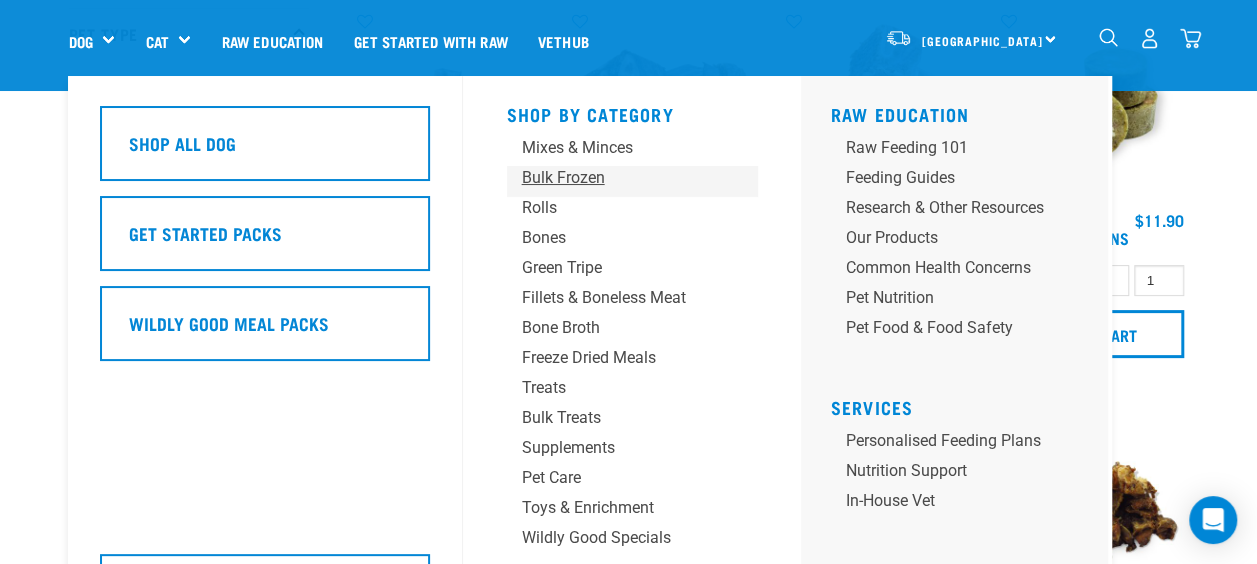 click on "Bulk Frozen" at bounding box center (615, 178) 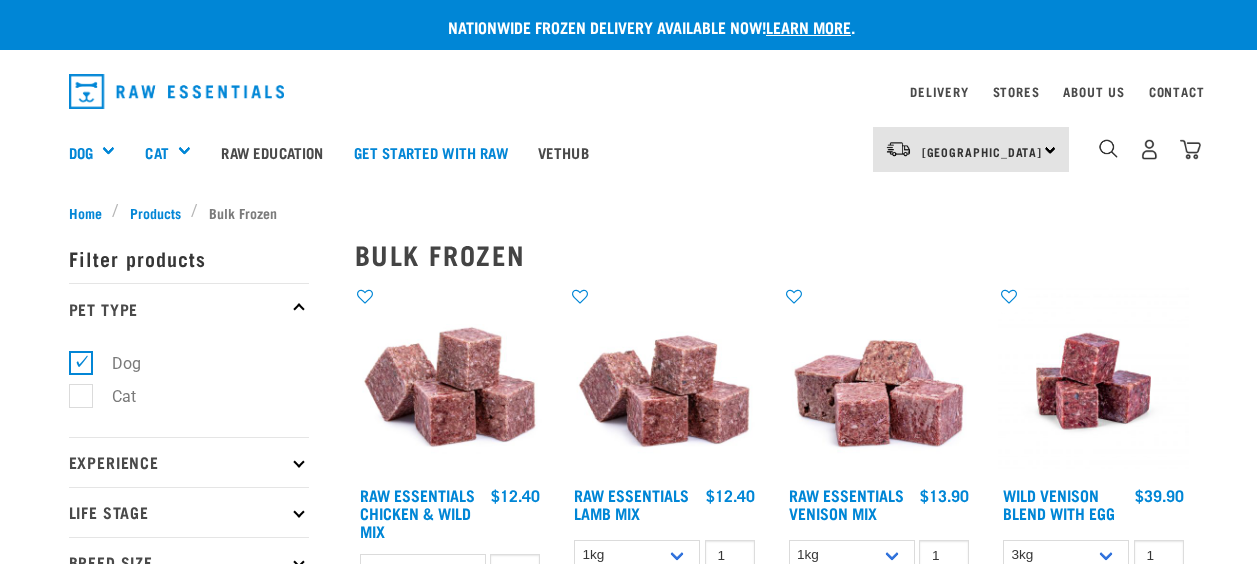 scroll, scrollTop: 0, scrollLeft: 0, axis: both 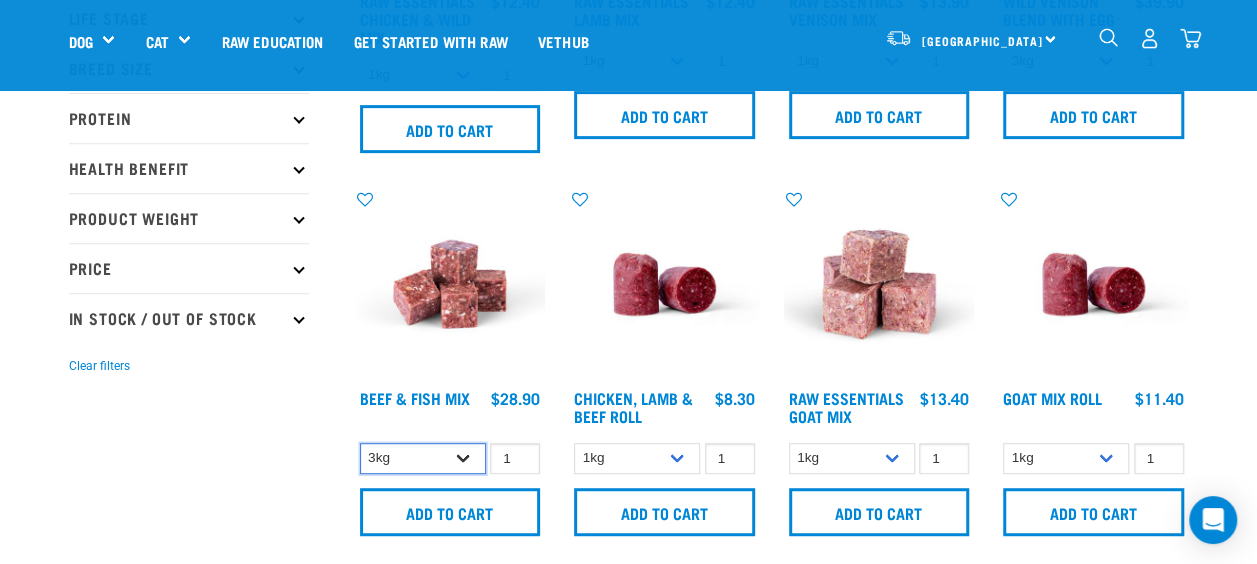 click on "3kg
Bulk (10kg)" at bounding box center (423, 458) 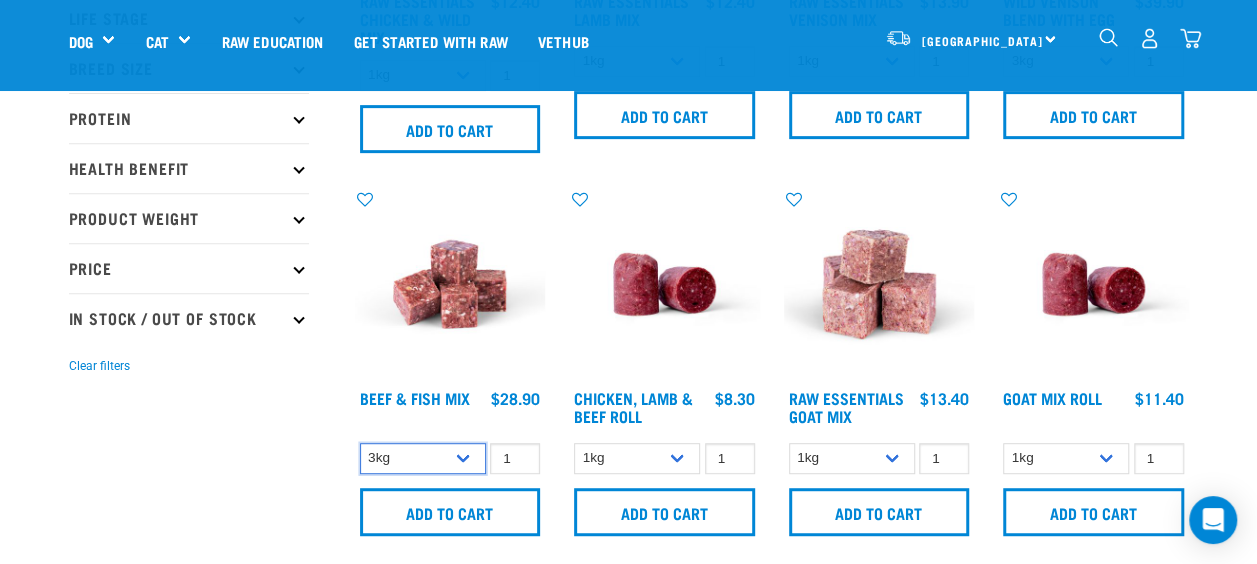 select on "435759" 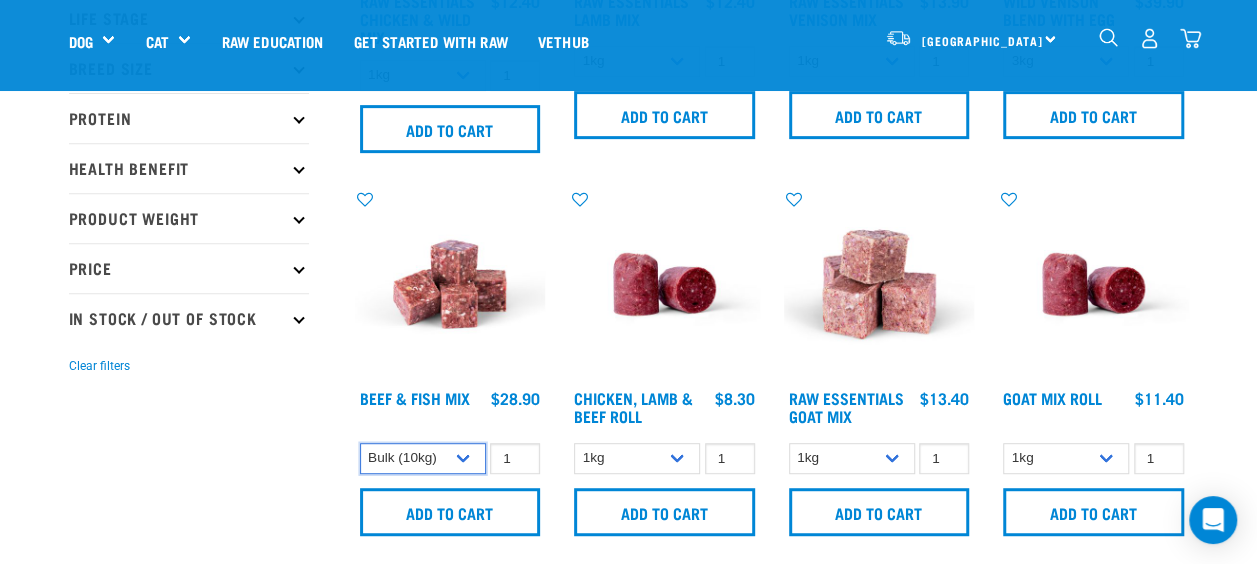click on "3kg
Bulk (10kg)" at bounding box center (423, 458) 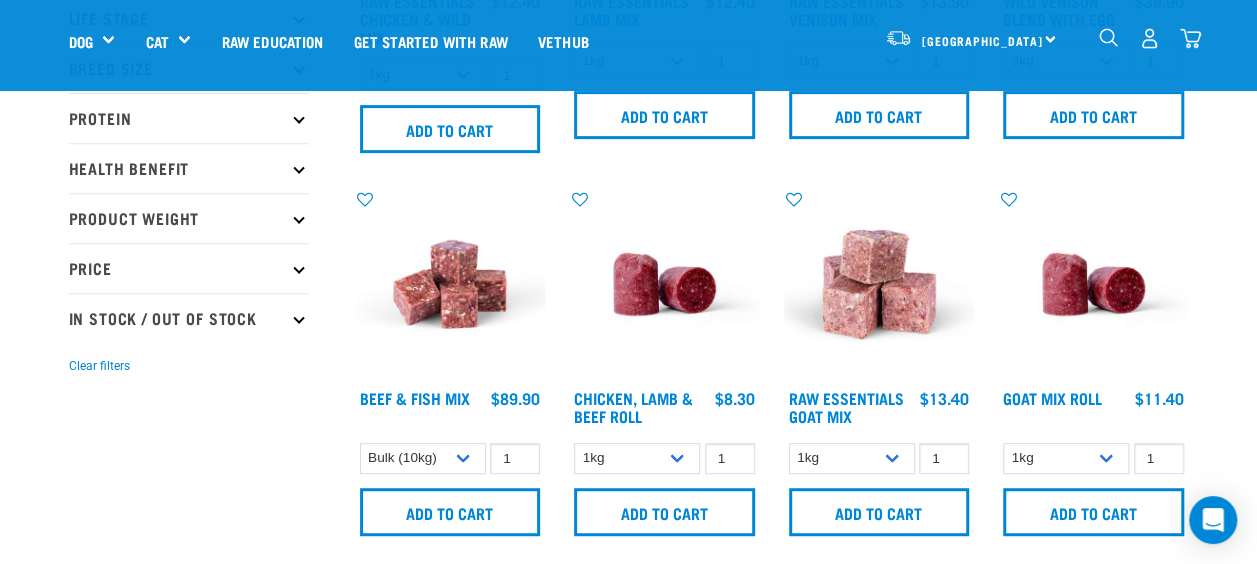 click at bounding box center [1190, 38] 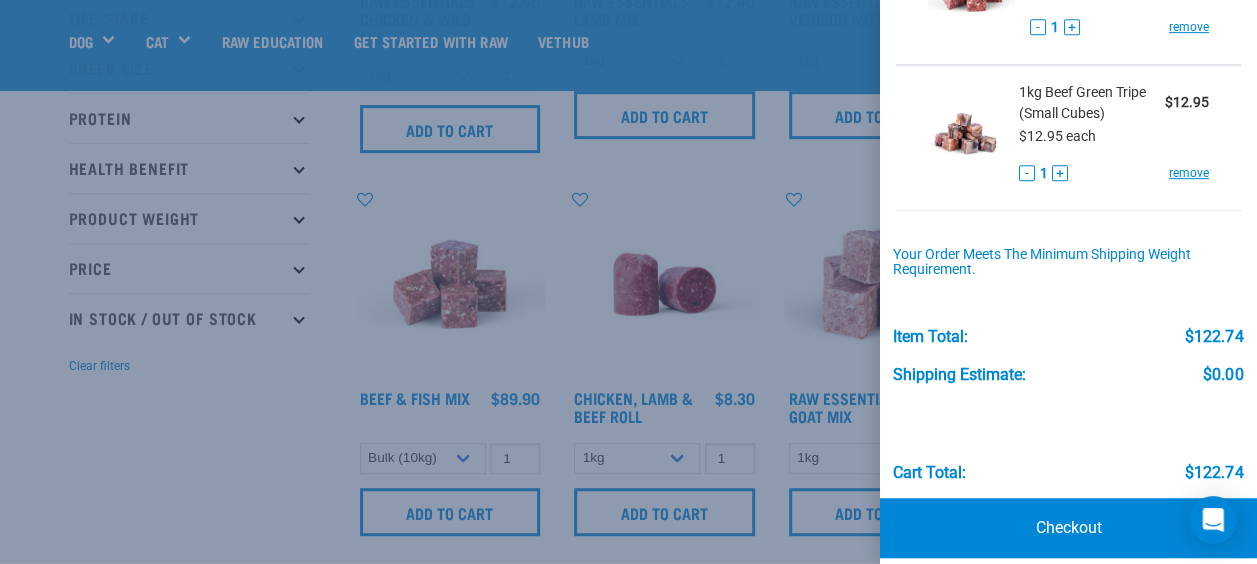 scroll, scrollTop: 503, scrollLeft: 0, axis: vertical 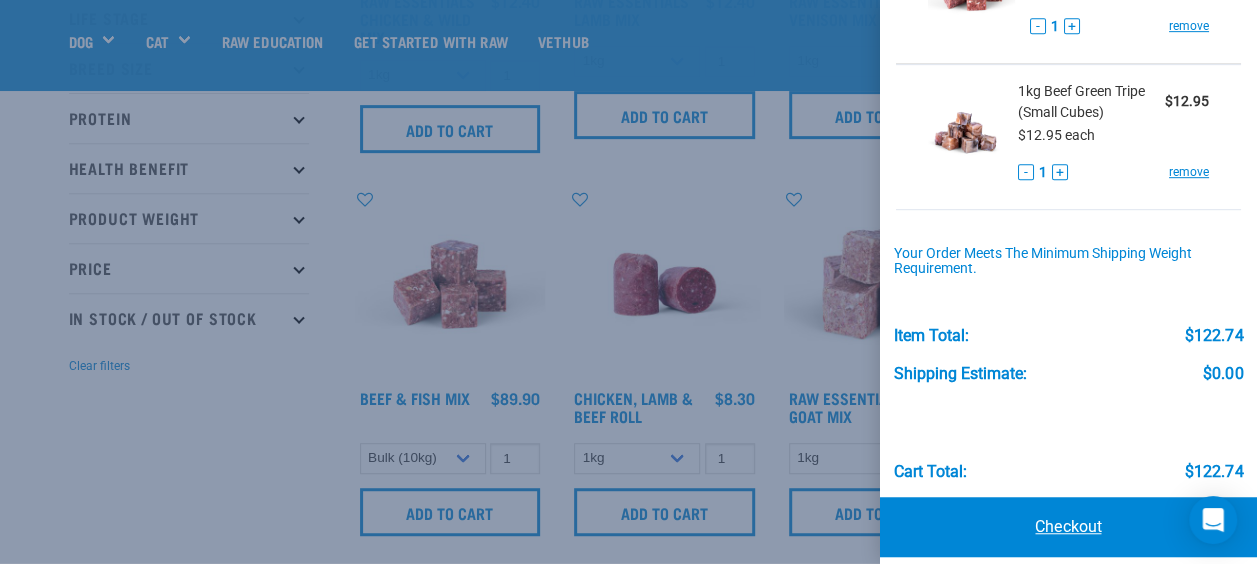 click on "Checkout" at bounding box center (1068, 527) 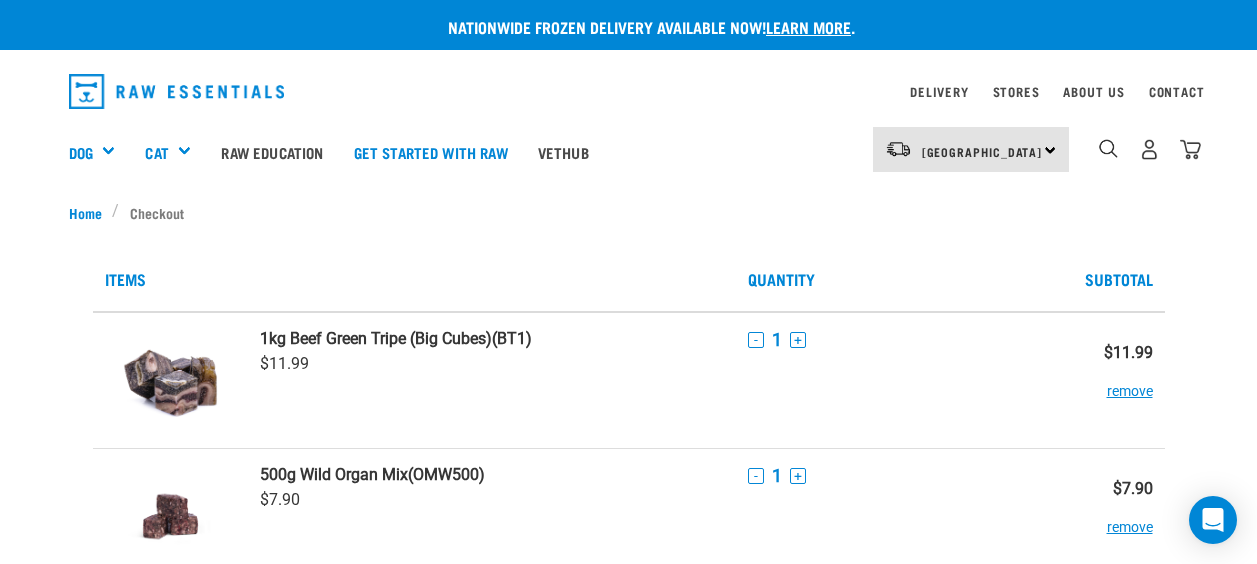 scroll, scrollTop: 0, scrollLeft: 0, axis: both 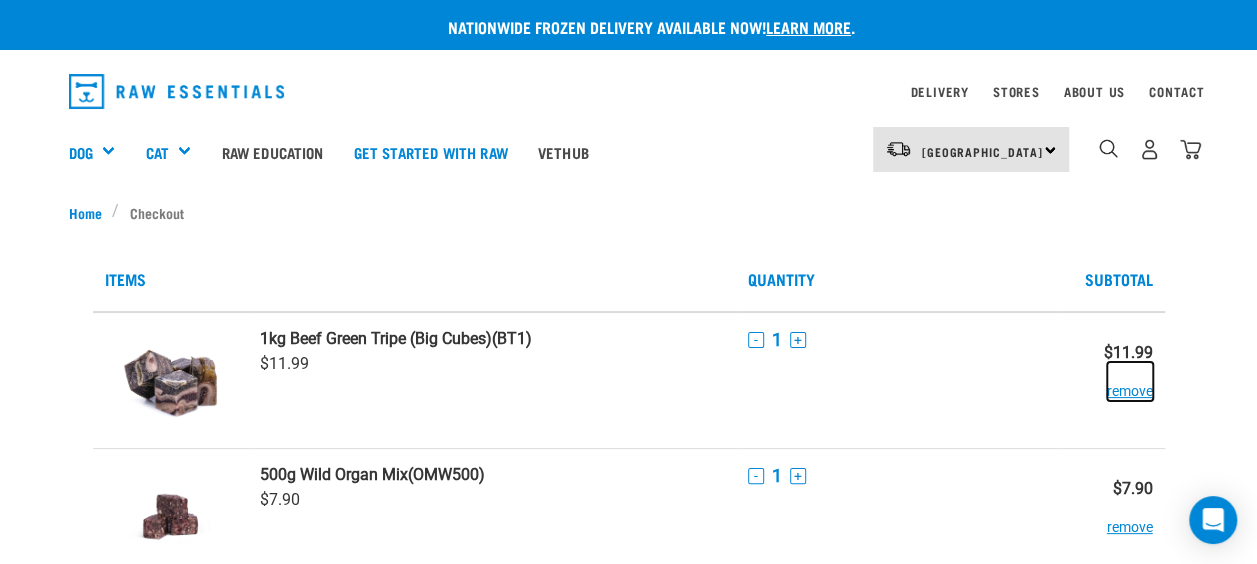 click on "remove" at bounding box center [1130, 381] 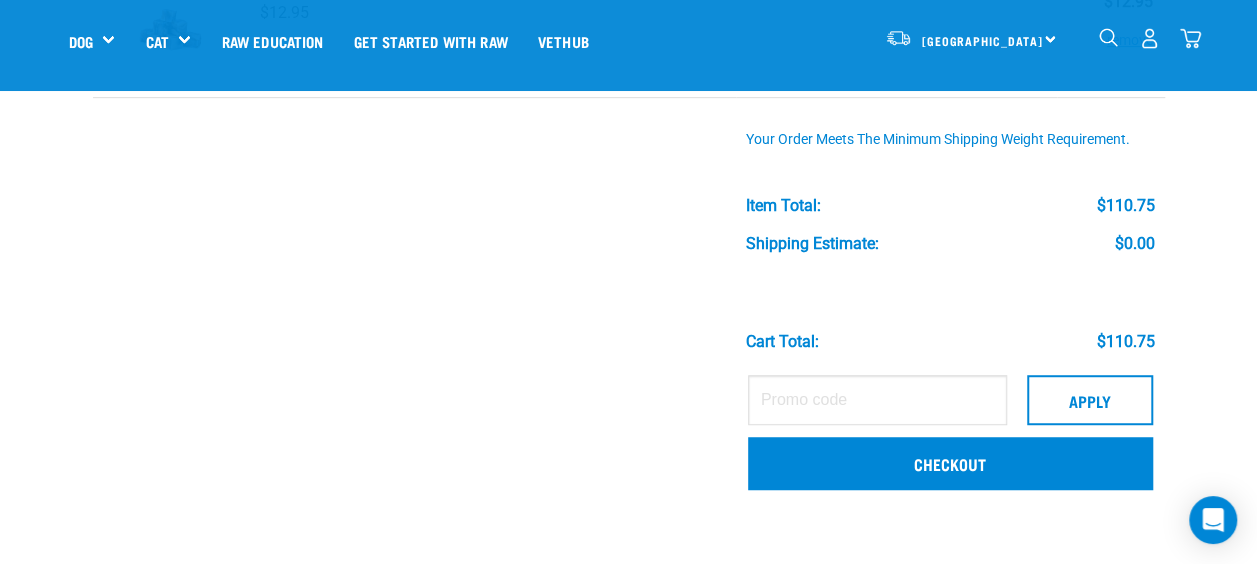 scroll, scrollTop: 482, scrollLeft: 0, axis: vertical 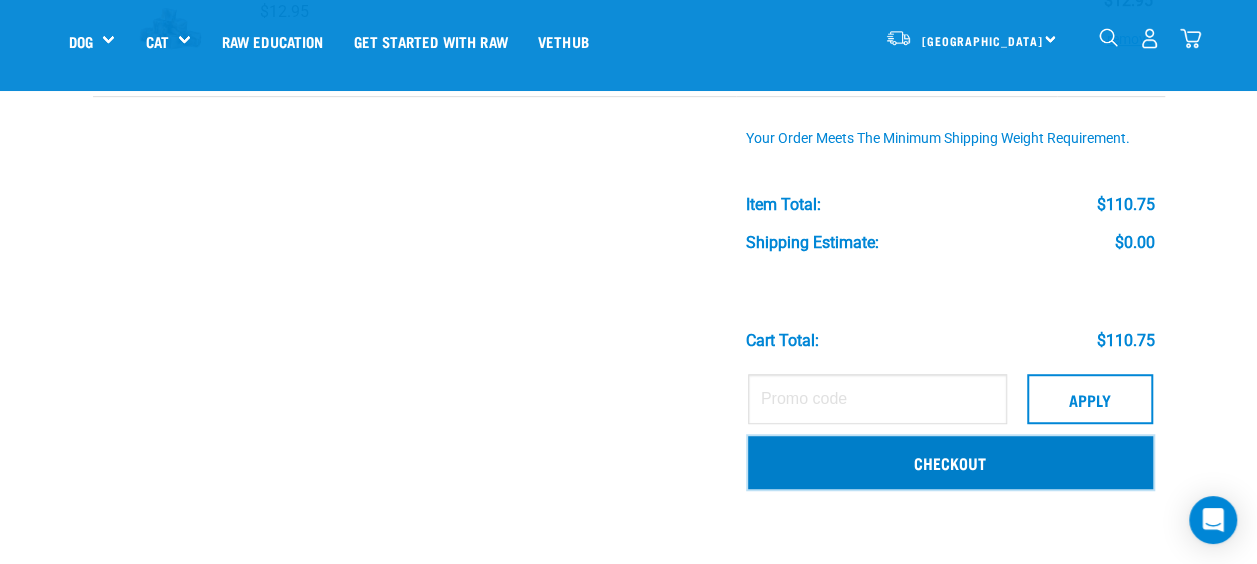 click on "Checkout" at bounding box center [950, 462] 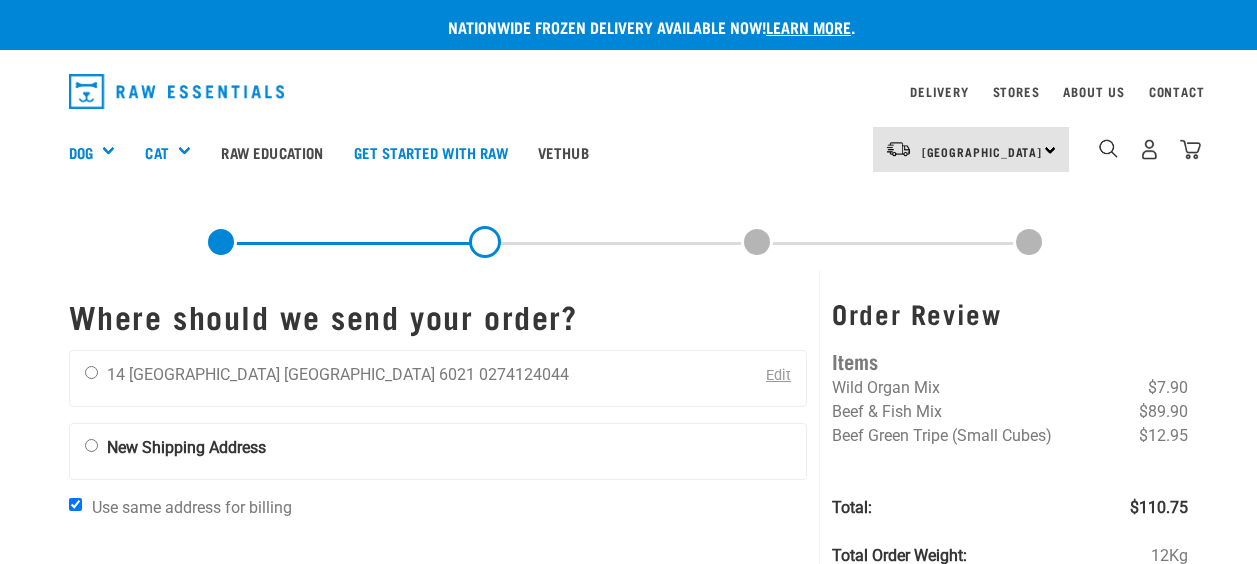 scroll, scrollTop: 0, scrollLeft: 0, axis: both 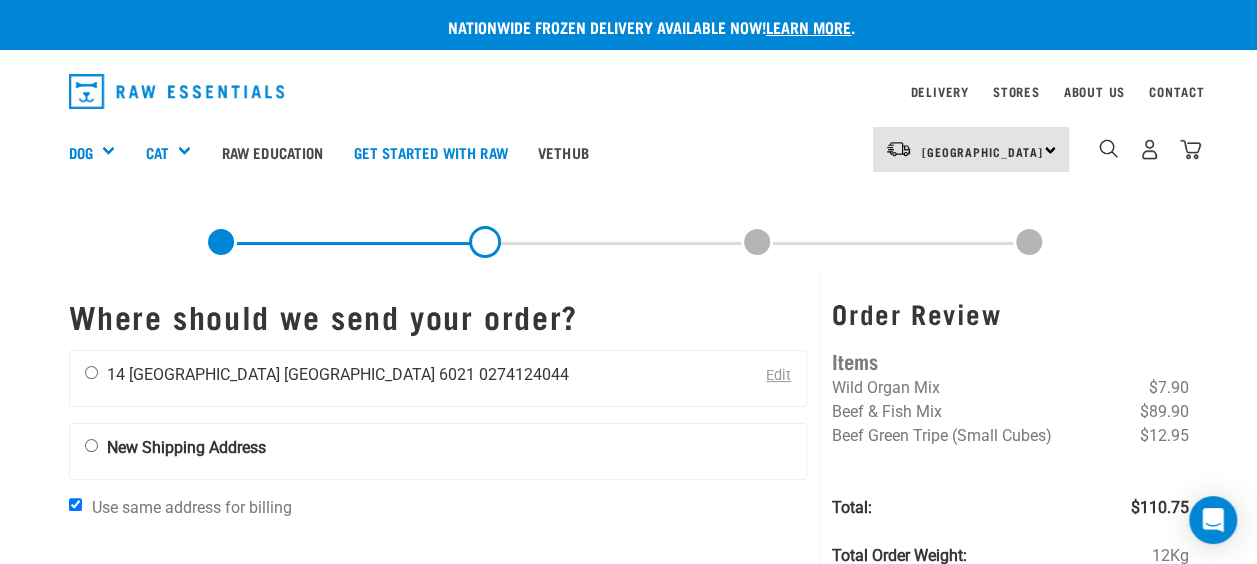click at bounding box center [91, 372] 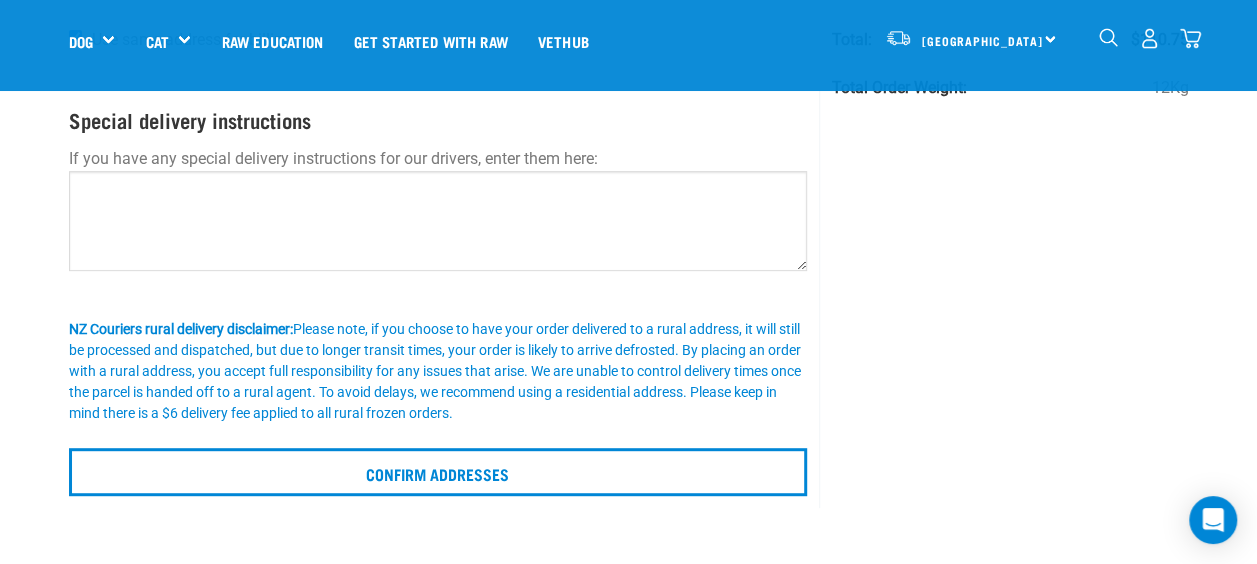 scroll, scrollTop: 327, scrollLeft: 0, axis: vertical 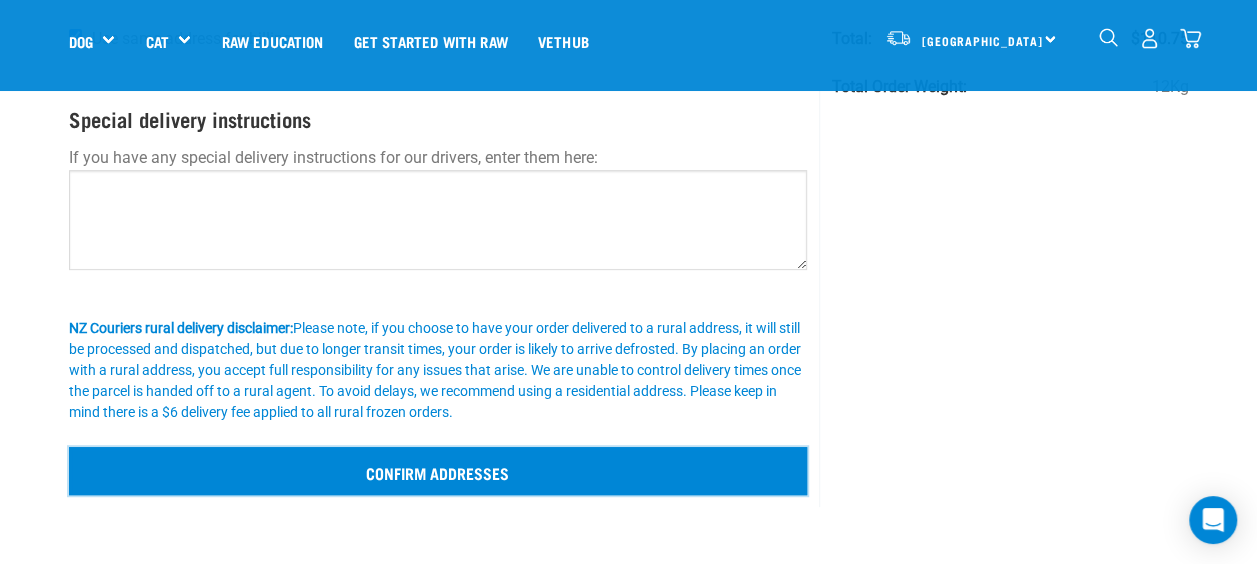 click on "Confirm addresses" at bounding box center (438, 471) 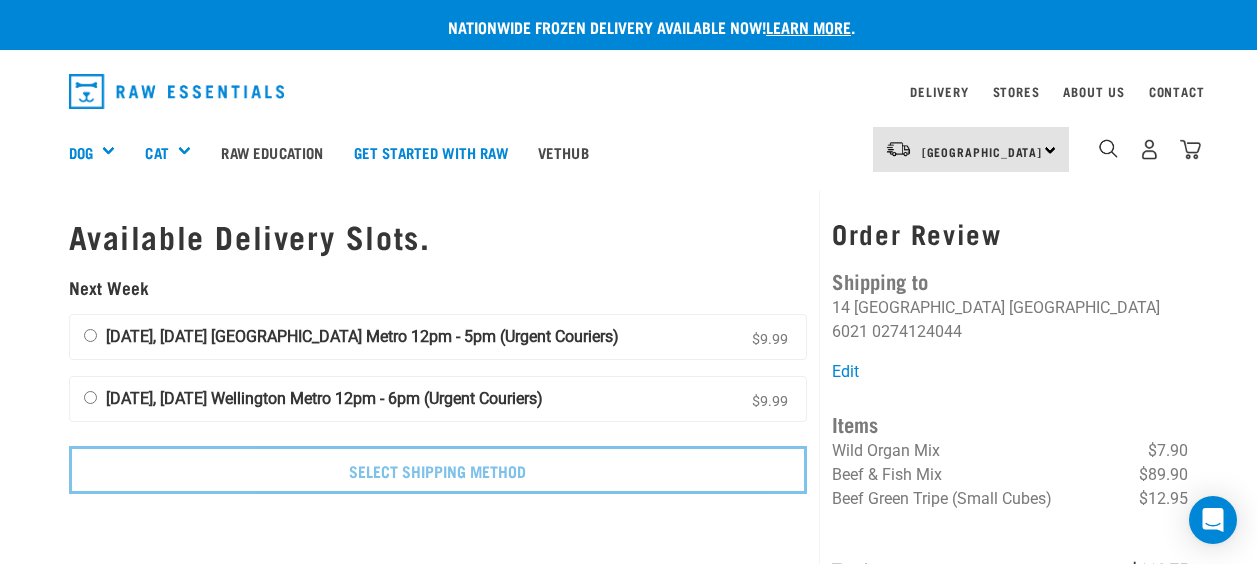 scroll, scrollTop: 0, scrollLeft: 0, axis: both 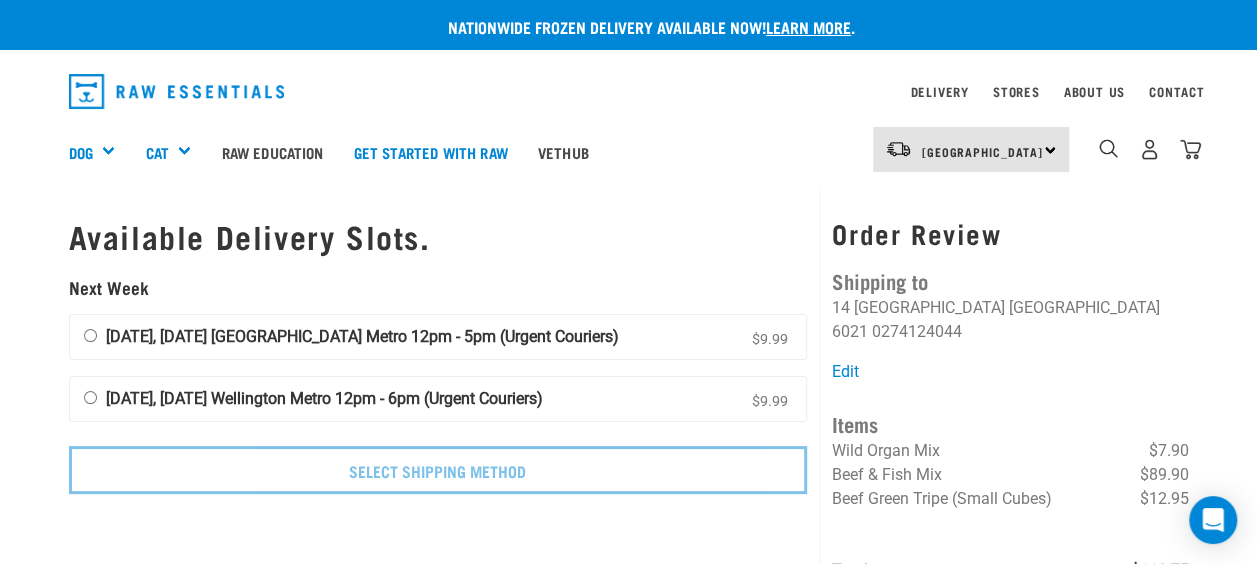 click on "17 July, Thursday  Wellington Metro 12pm - 5pm (Urgent Couriers)
$9.99" at bounding box center (90, 335) 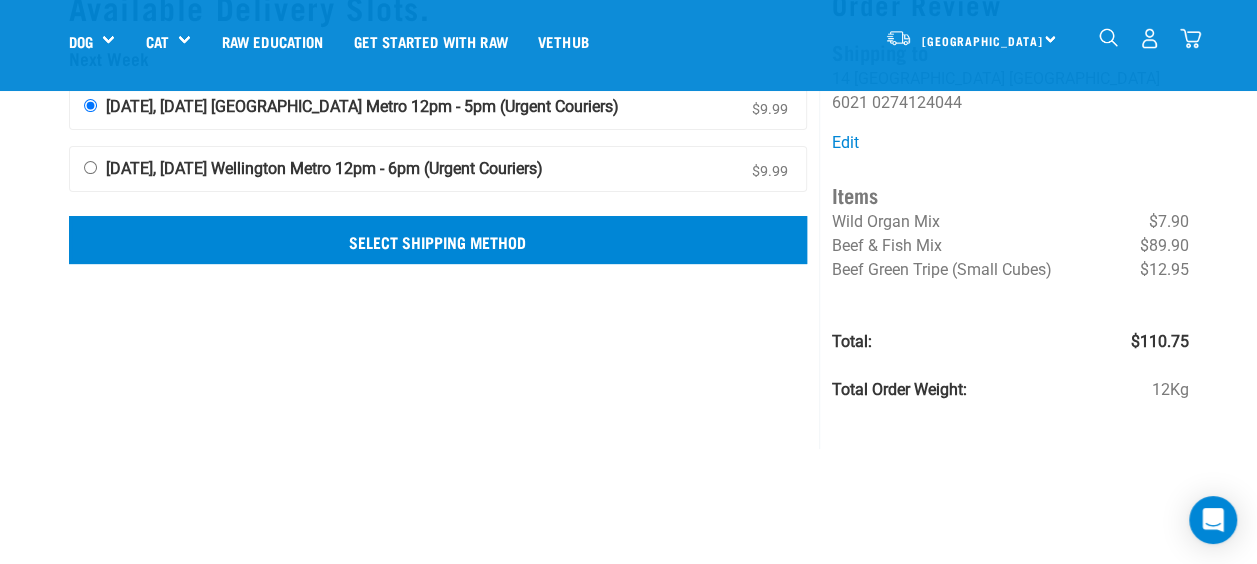 scroll, scrollTop: 90, scrollLeft: 0, axis: vertical 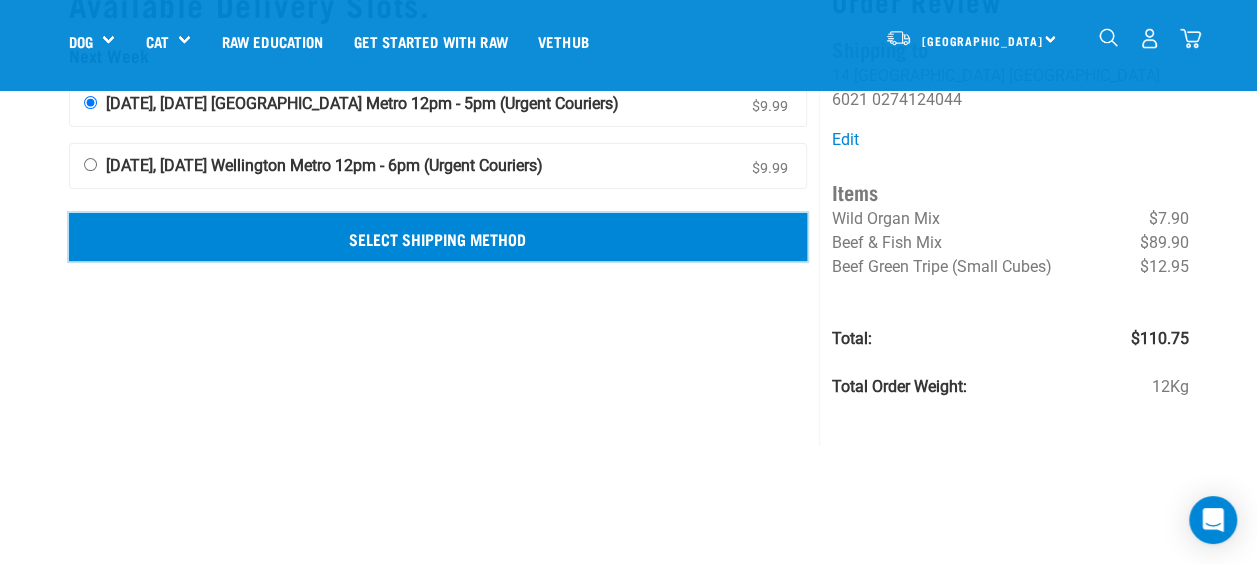click on "Select Shipping Method" at bounding box center (438, 237) 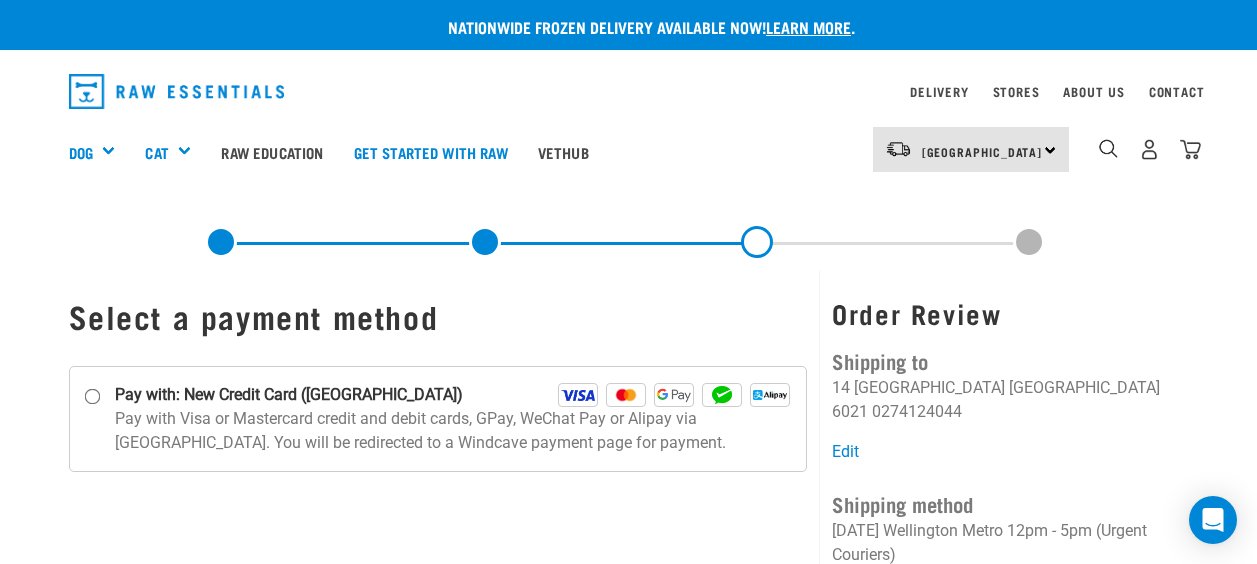 scroll, scrollTop: 0, scrollLeft: 0, axis: both 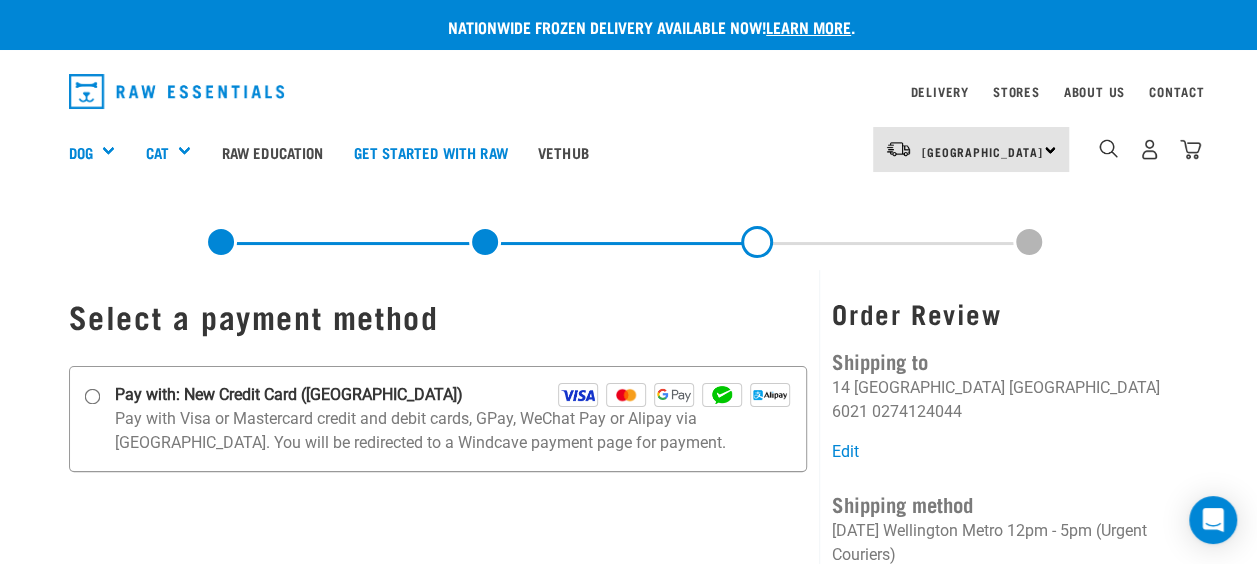 click on "Pay with: New Credit Card ([GEOGRAPHIC_DATA])" at bounding box center [92, 396] 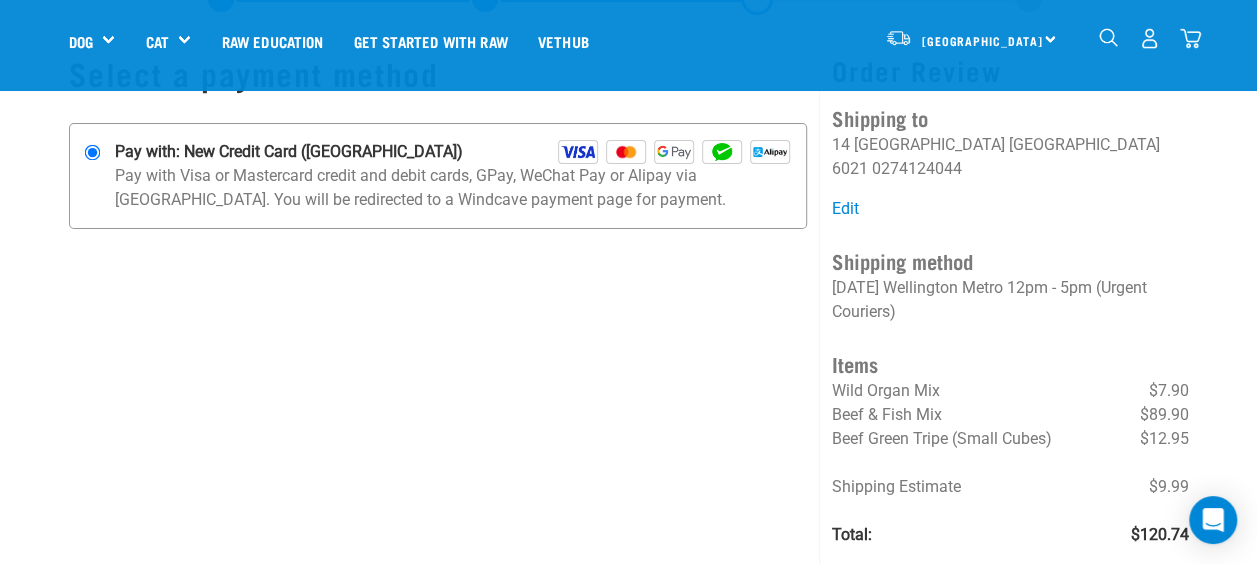 scroll, scrollTop: 102, scrollLeft: 0, axis: vertical 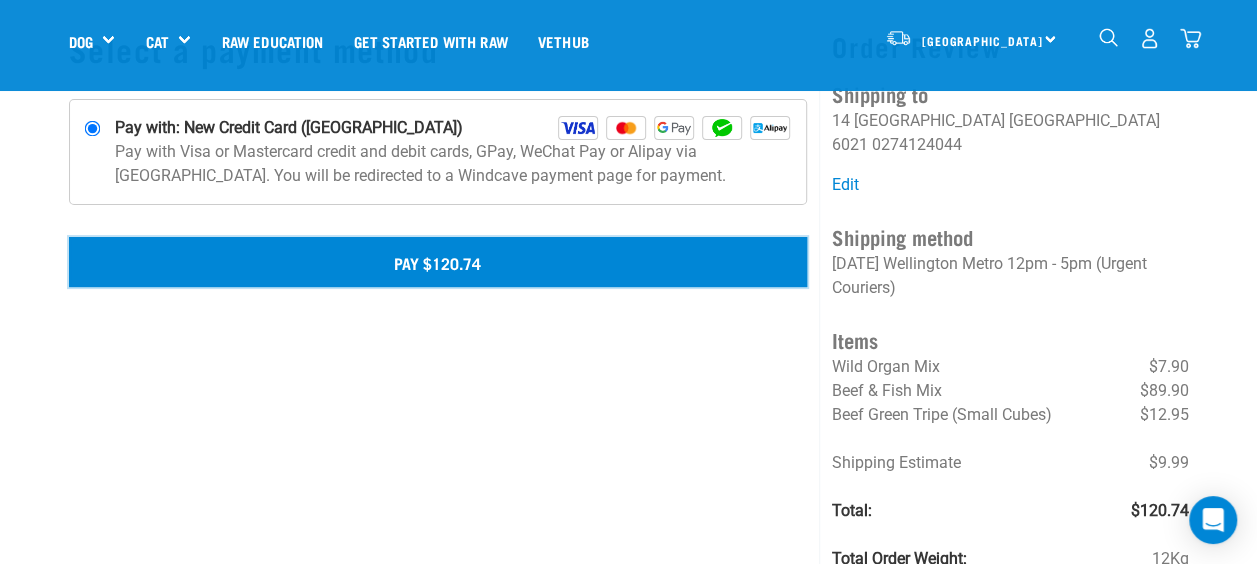 click on "Pay $120.74" at bounding box center (438, 262) 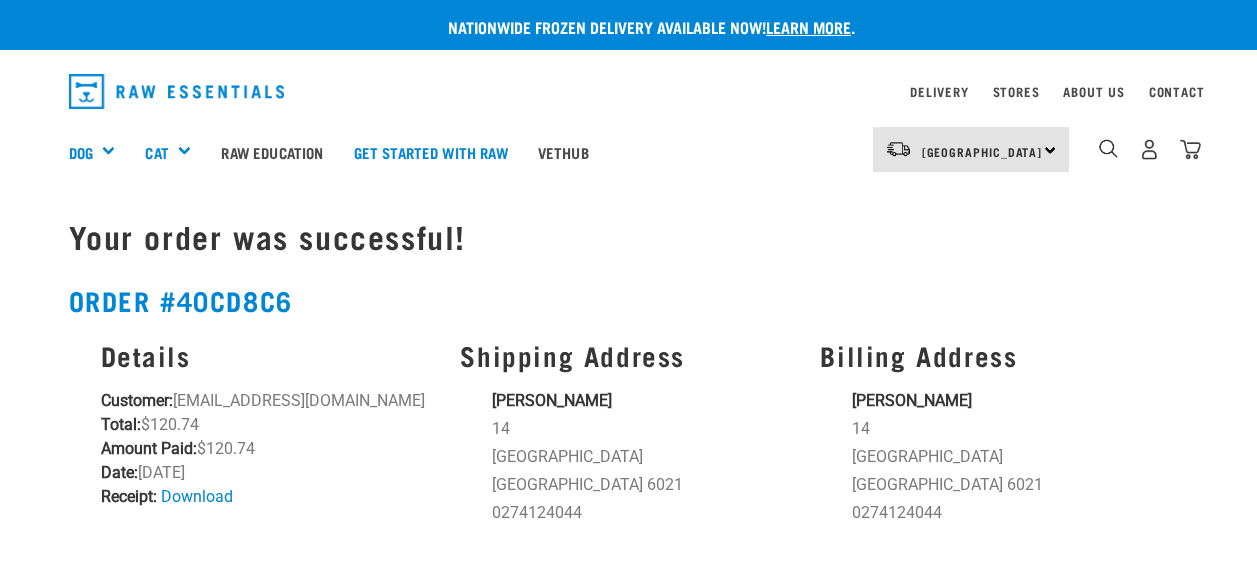scroll, scrollTop: 0, scrollLeft: 0, axis: both 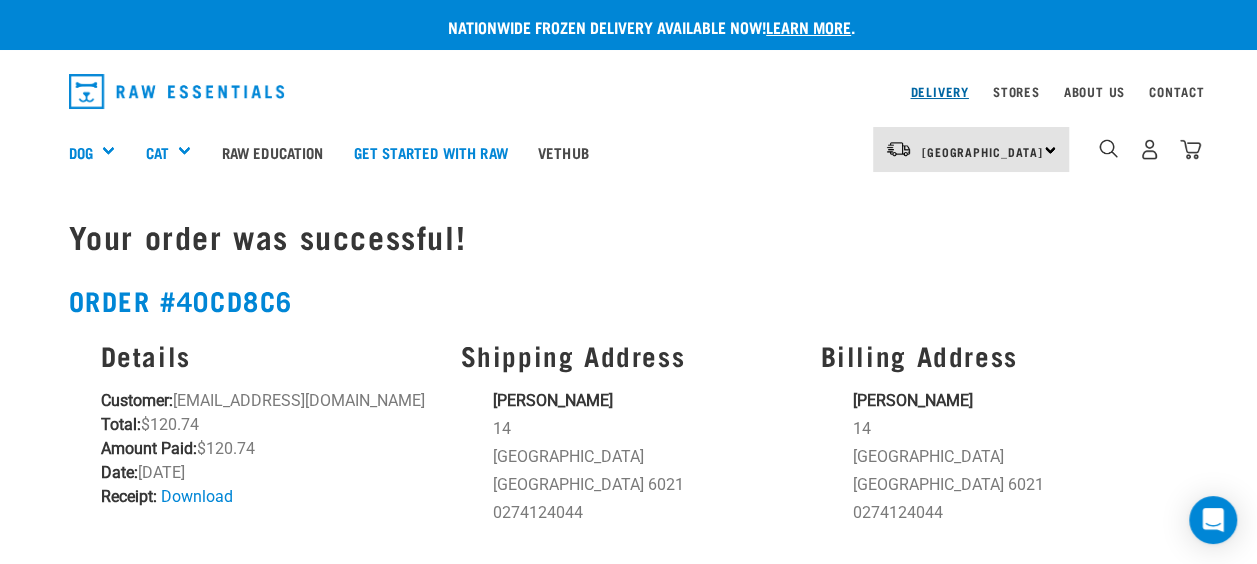 click on "Delivery" at bounding box center [939, 91] 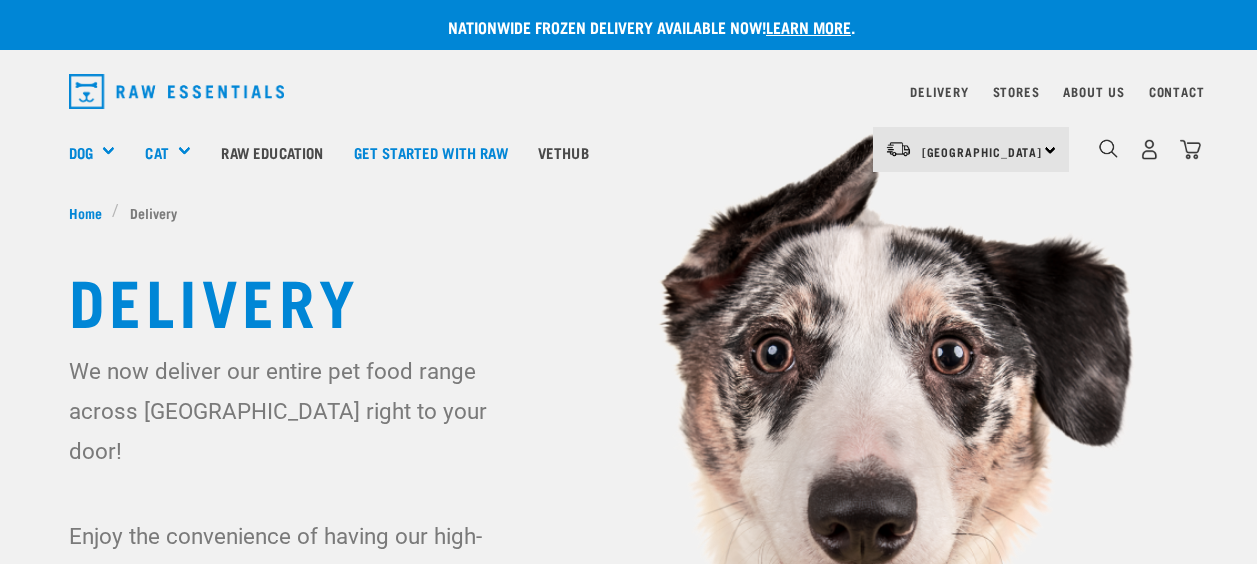 scroll, scrollTop: 0, scrollLeft: 0, axis: both 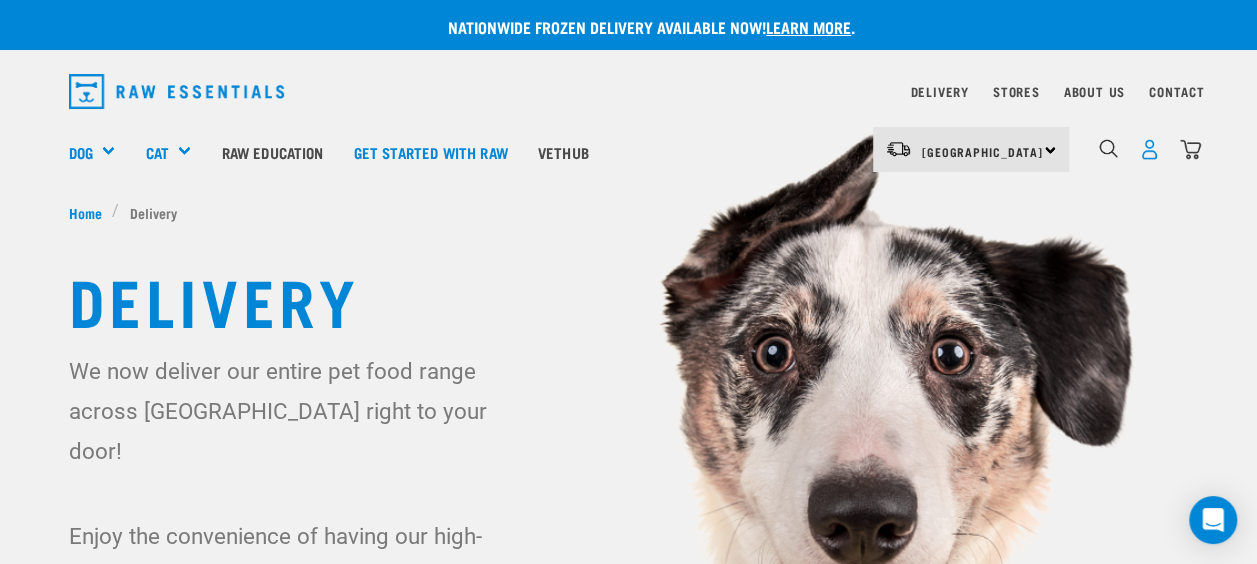 click at bounding box center [1149, 149] 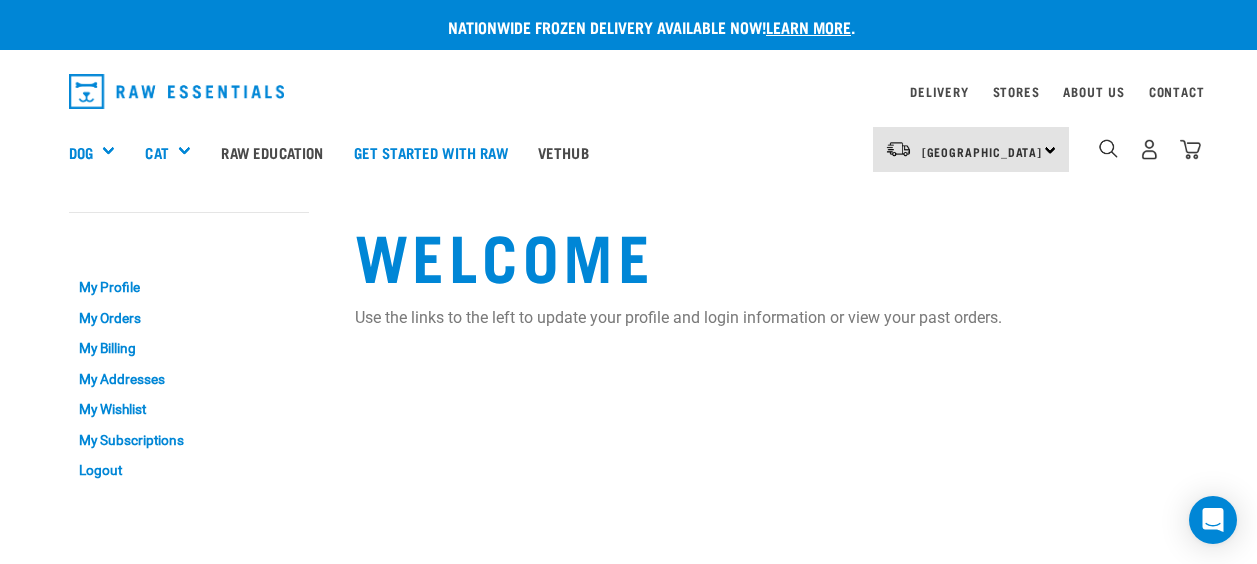 scroll, scrollTop: 0, scrollLeft: 0, axis: both 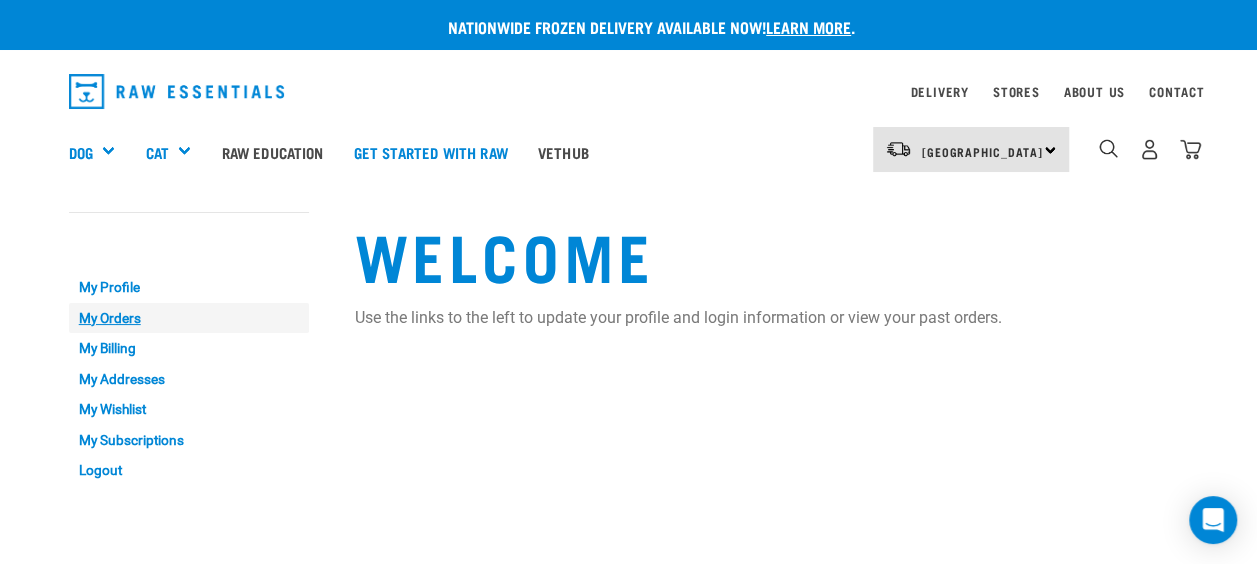 click on "My Orders" at bounding box center [189, 318] 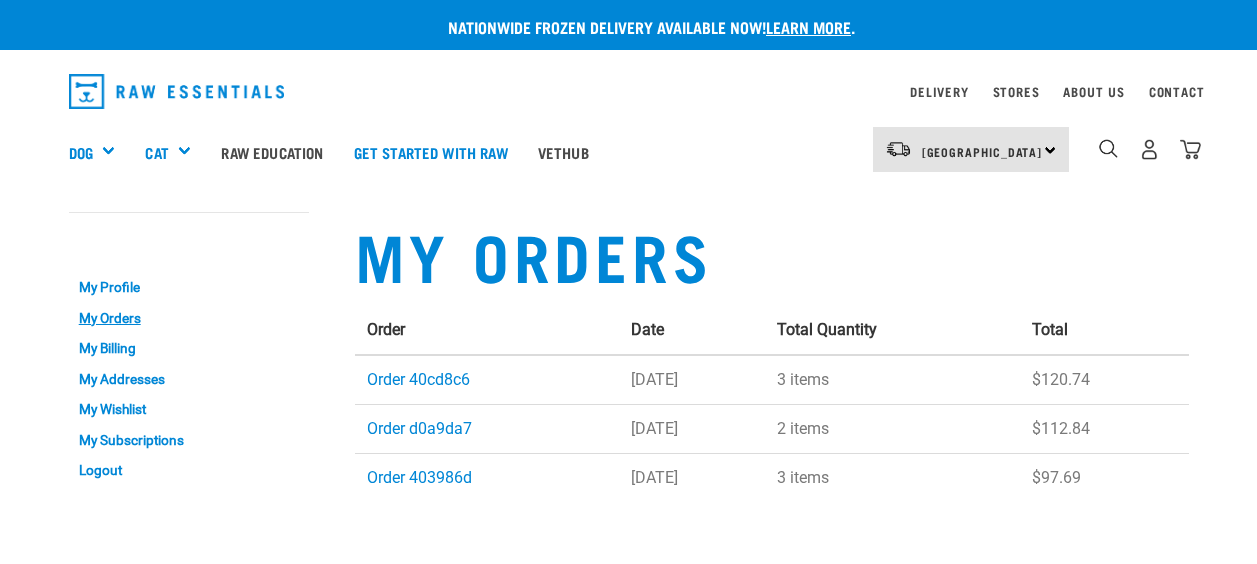 scroll, scrollTop: 0, scrollLeft: 0, axis: both 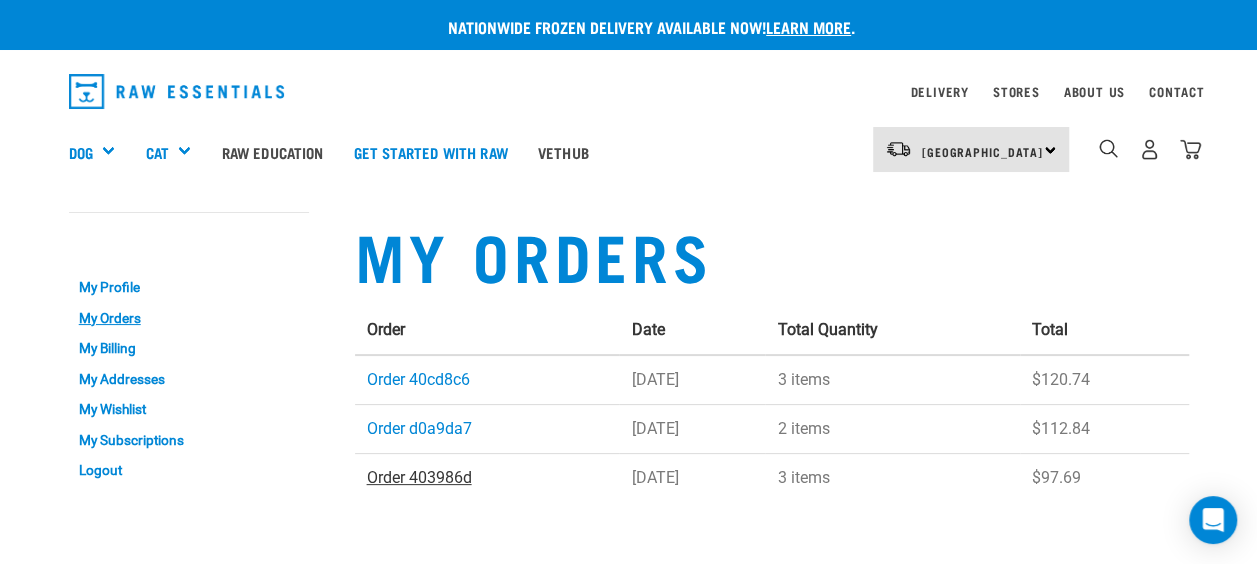 click on "Order 403986d" at bounding box center [419, 477] 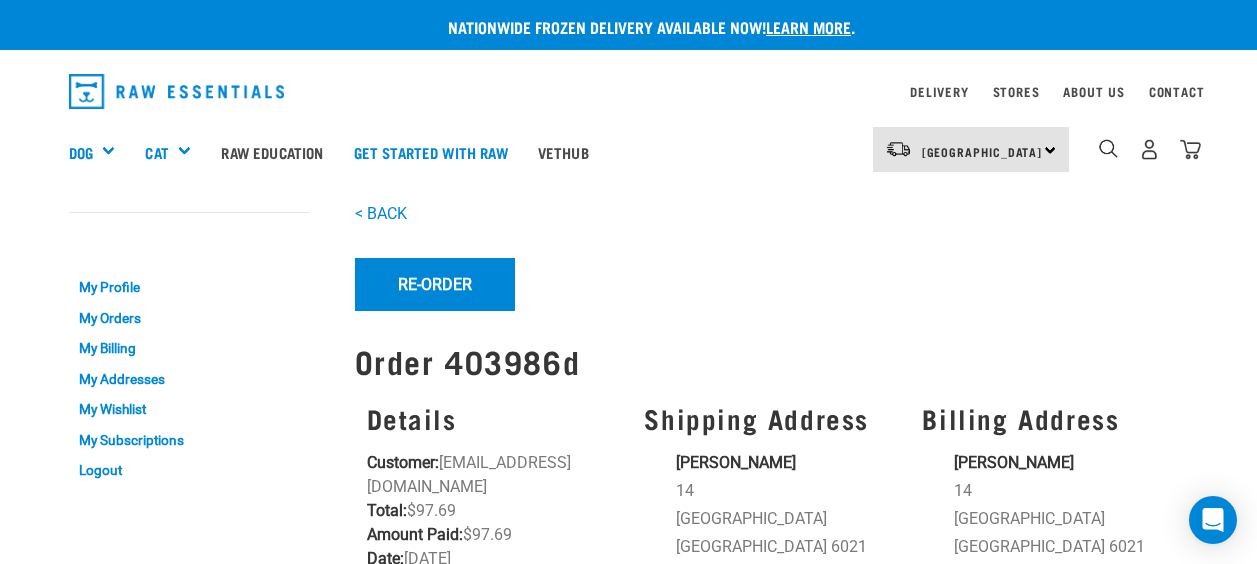 scroll, scrollTop: 0, scrollLeft: 0, axis: both 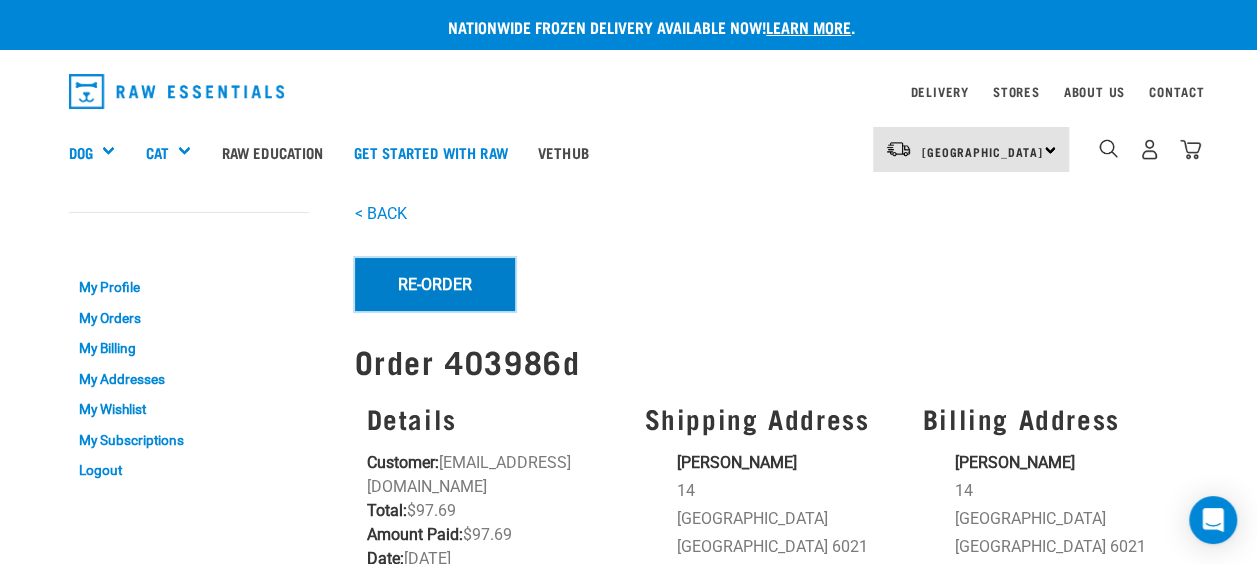 click on "Re-Order" at bounding box center [435, 284] 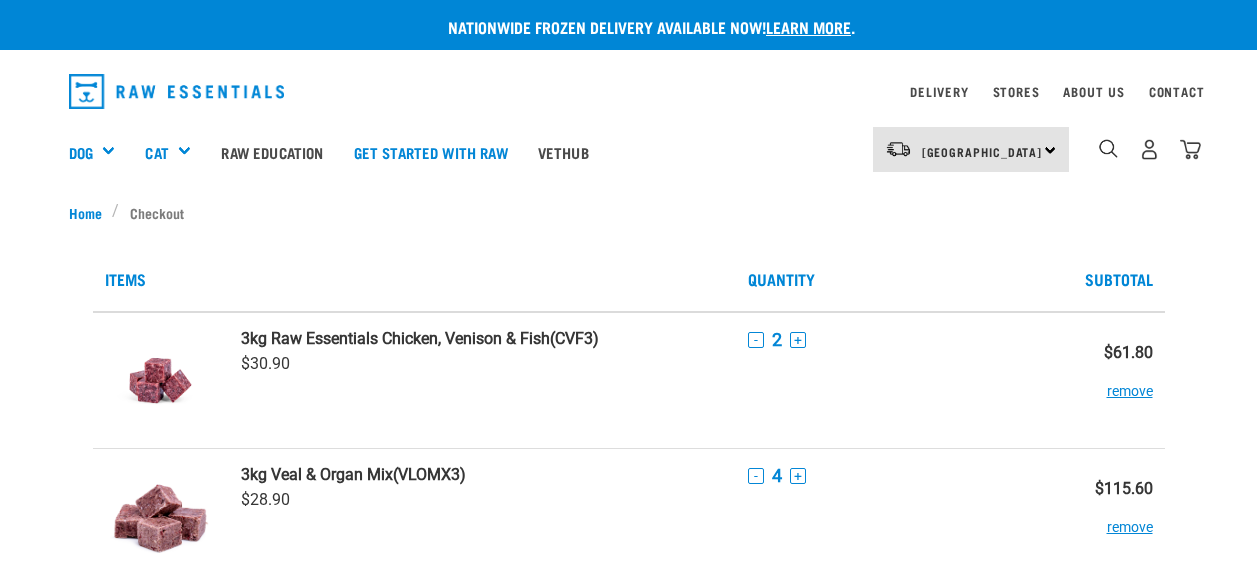 scroll, scrollTop: 0, scrollLeft: 0, axis: both 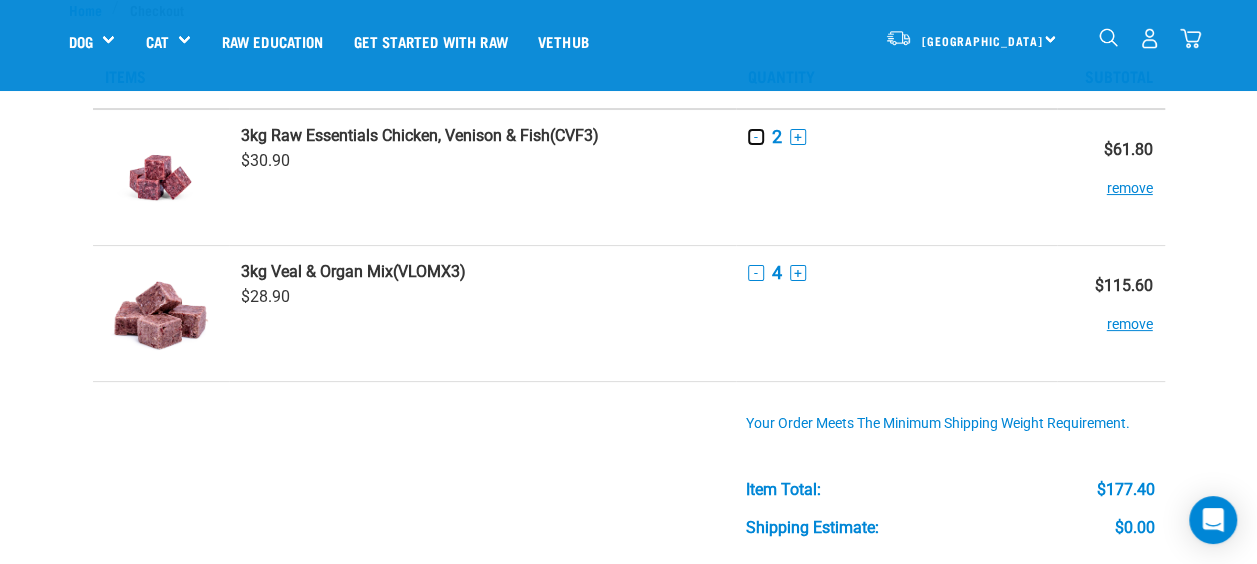 click on "-" at bounding box center (756, 137) 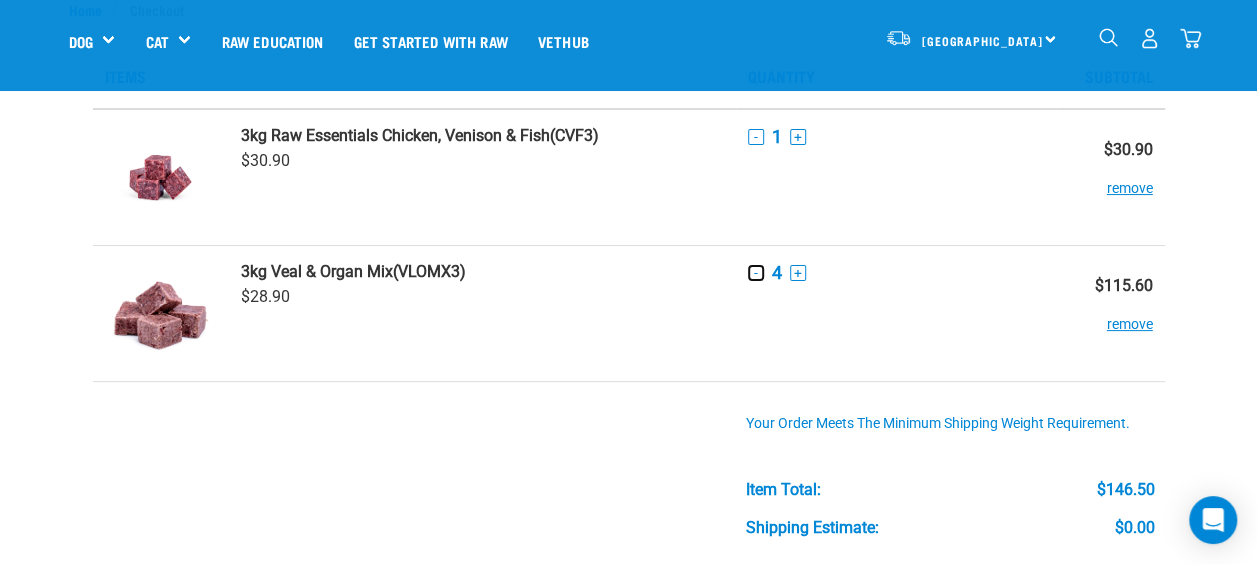 click on "-" at bounding box center (756, 273) 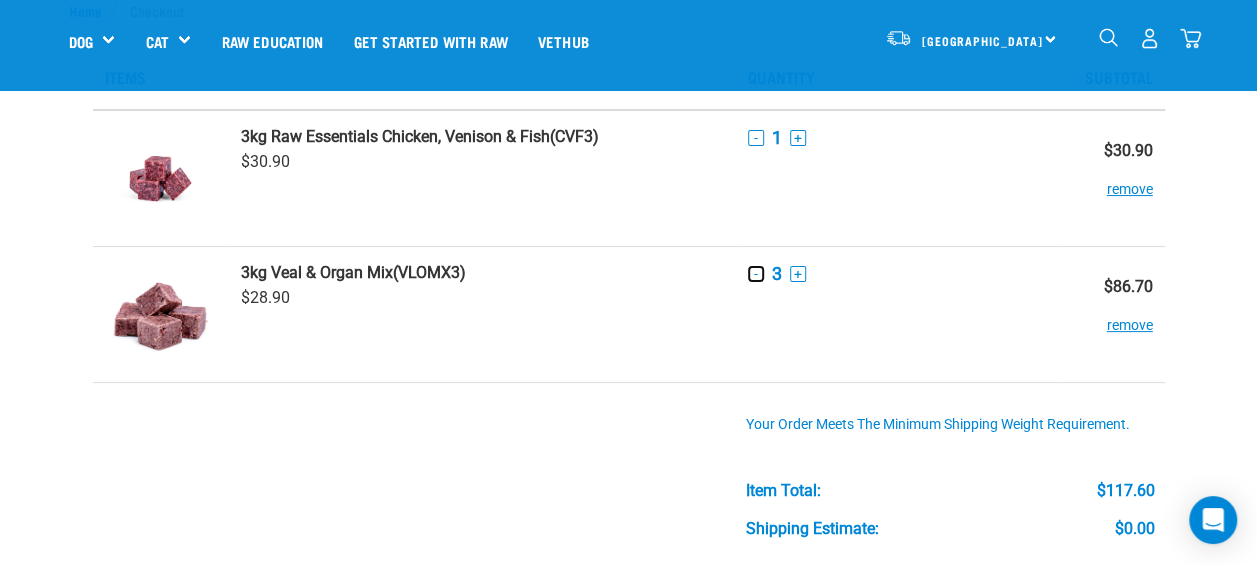 scroll, scrollTop: 64, scrollLeft: 0, axis: vertical 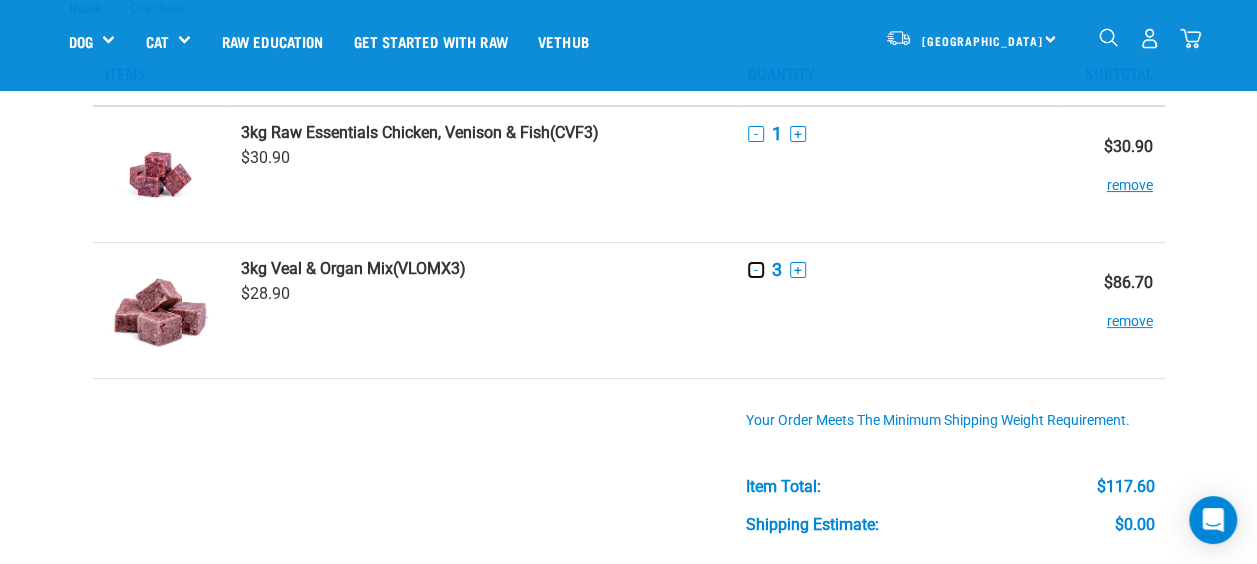 click on "-" at bounding box center [756, 270] 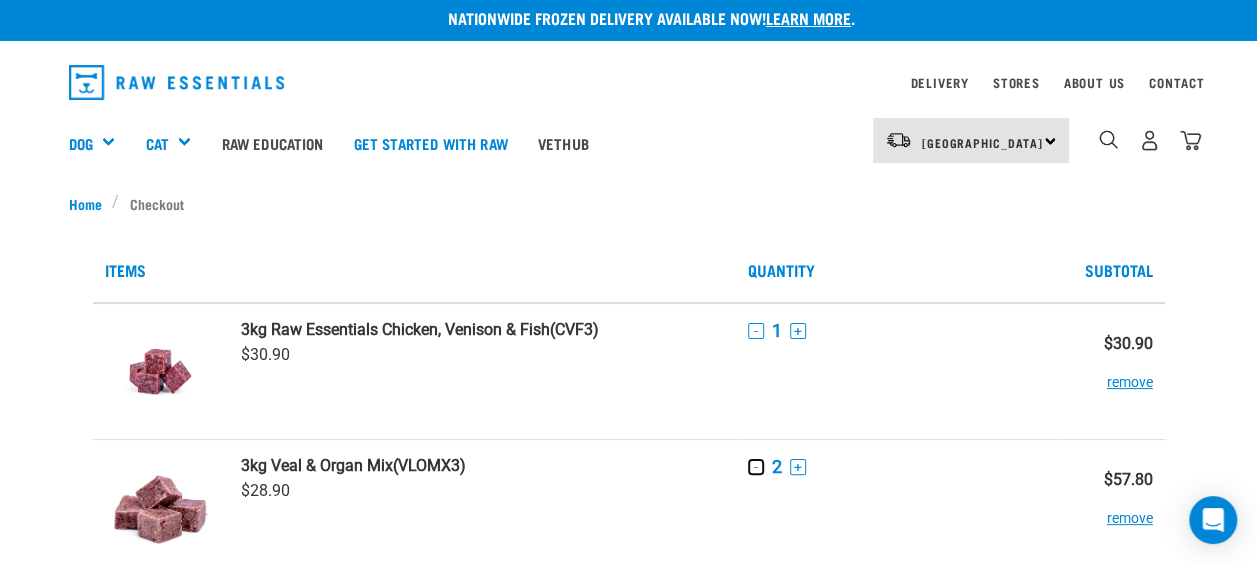 scroll, scrollTop: 0, scrollLeft: 0, axis: both 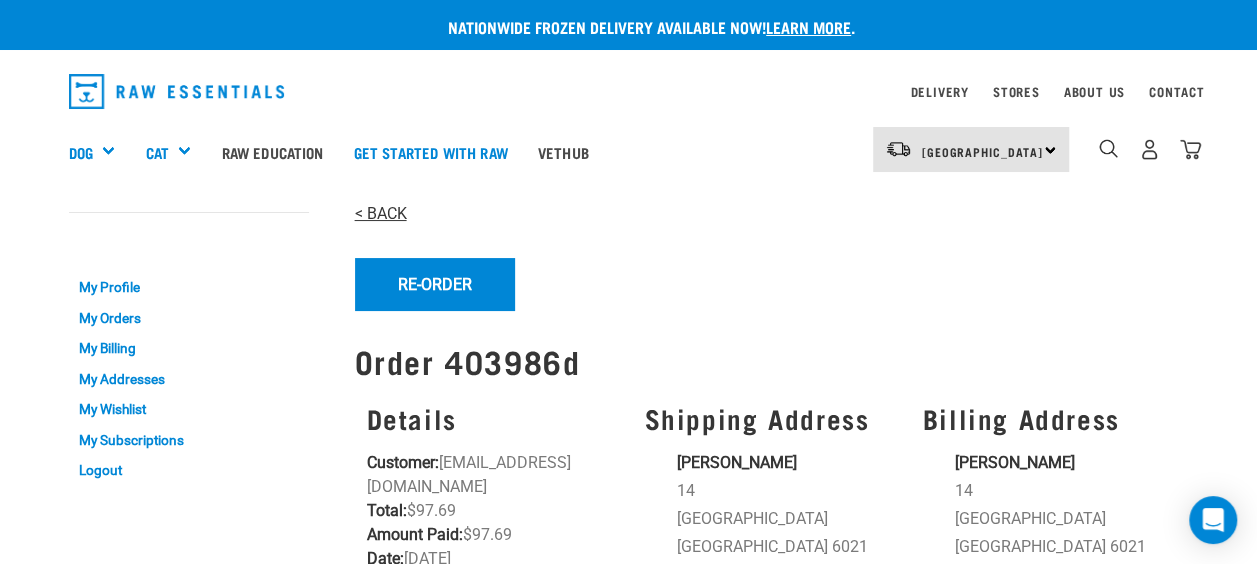 click on "< BACK" at bounding box center (381, 213) 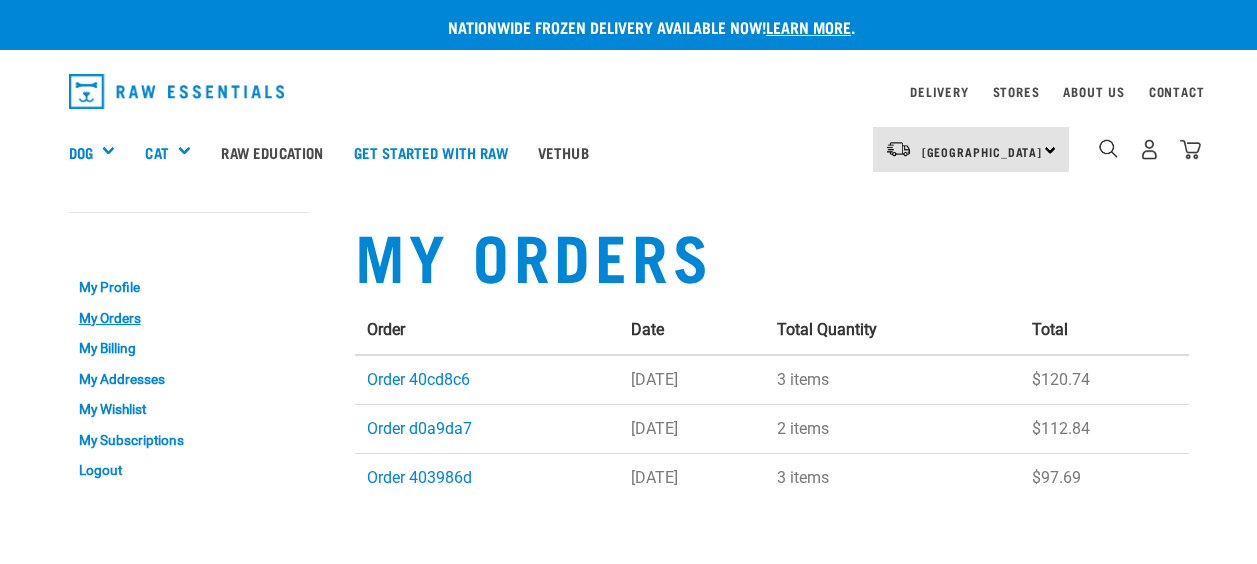 scroll, scrollTop: 0, scrollLeft: 0, axis: both 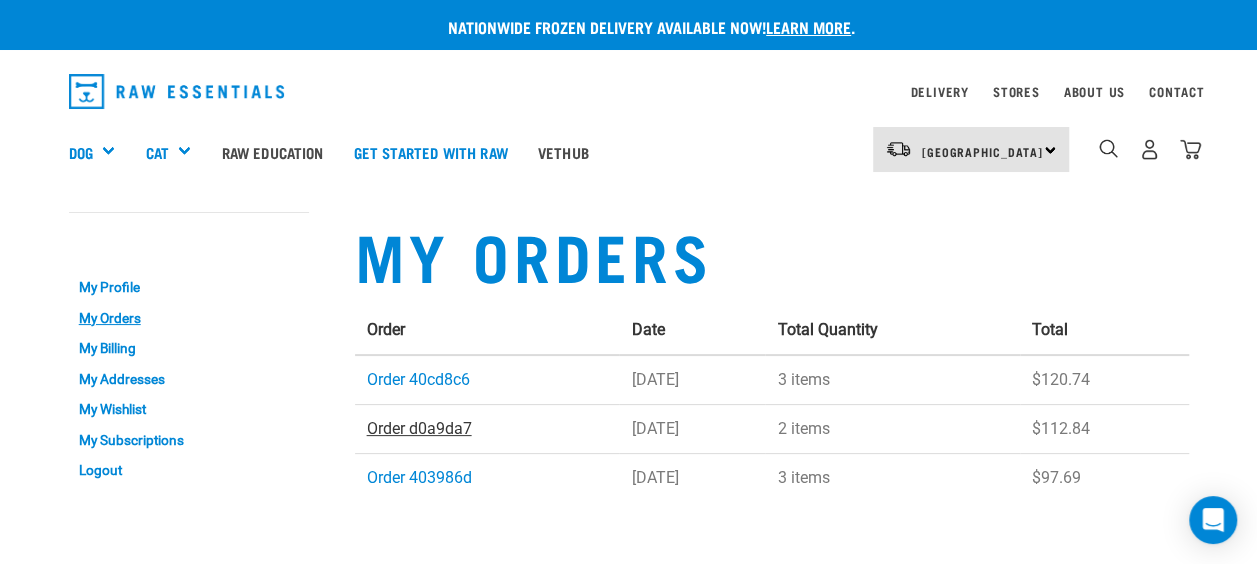click on "Order d0a9da7" at bounding box center (419, 428) 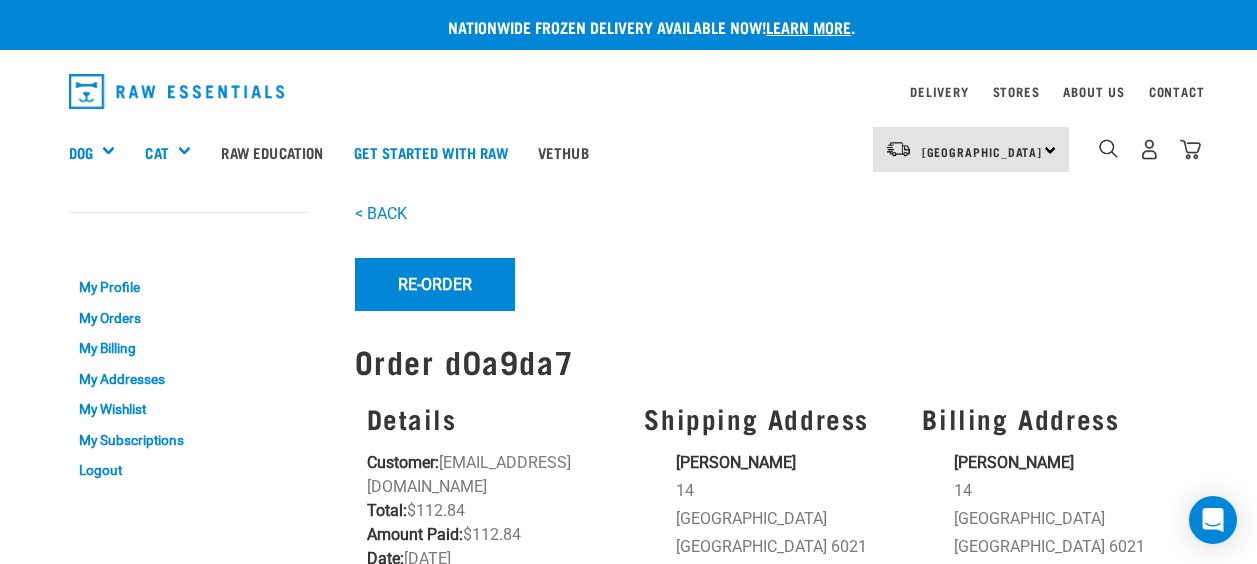 scroll, scrollTop: 0, scrollLeft: 0, axis: both 